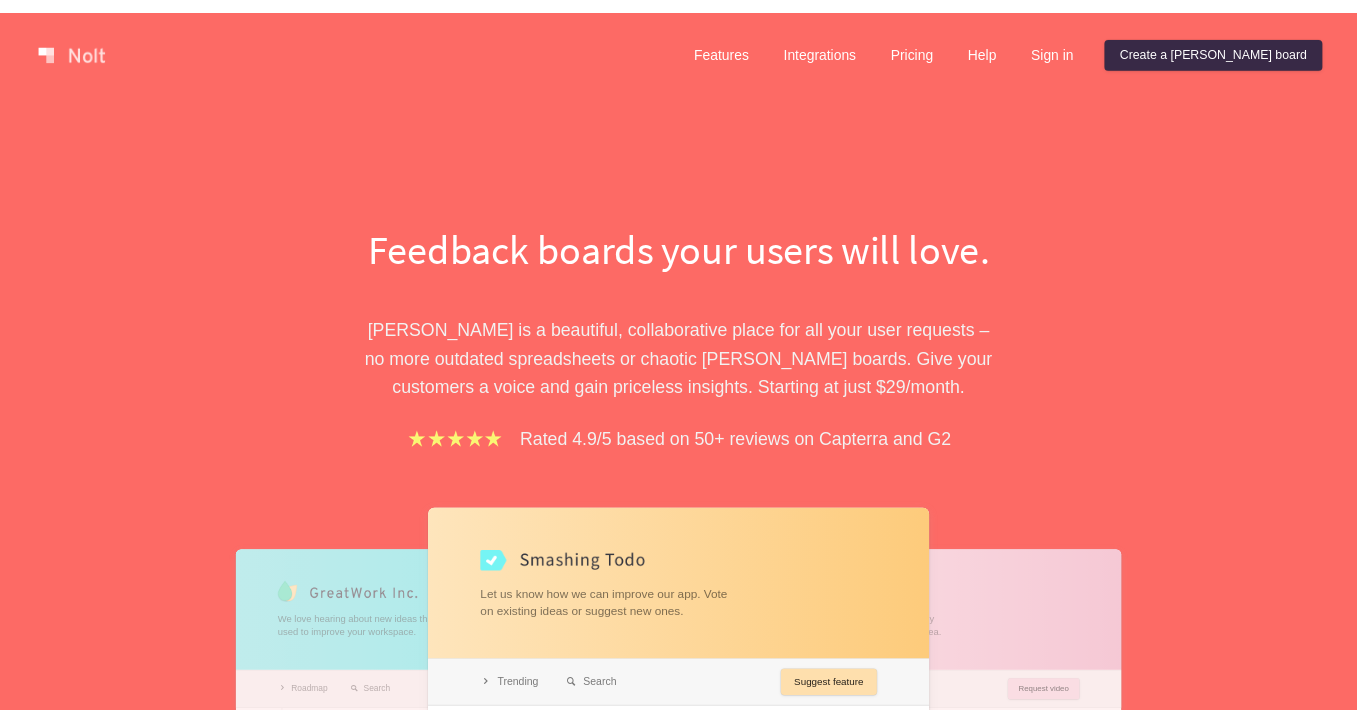 scroll, scrollTop: 0, scrollLeft: 0, axis: both 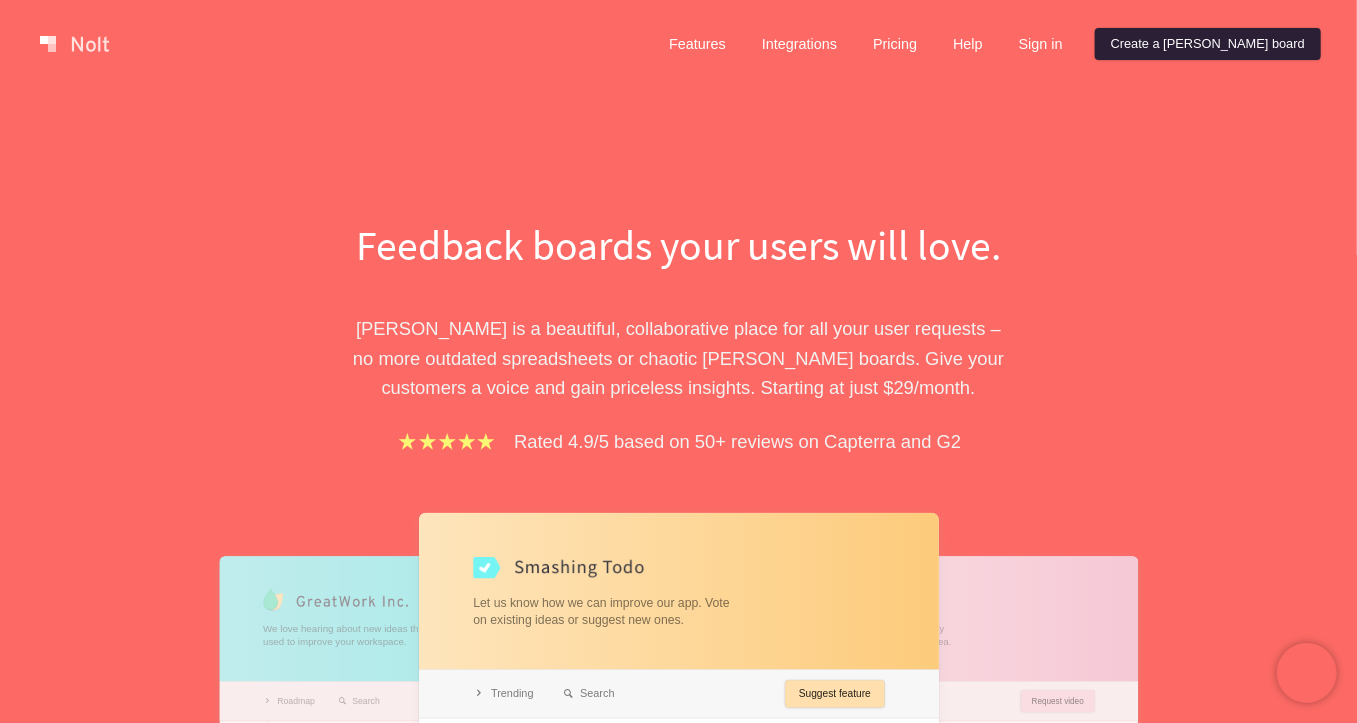 click on "Create a [PERSON_NAME] board" at bounding box center [1208, 44] 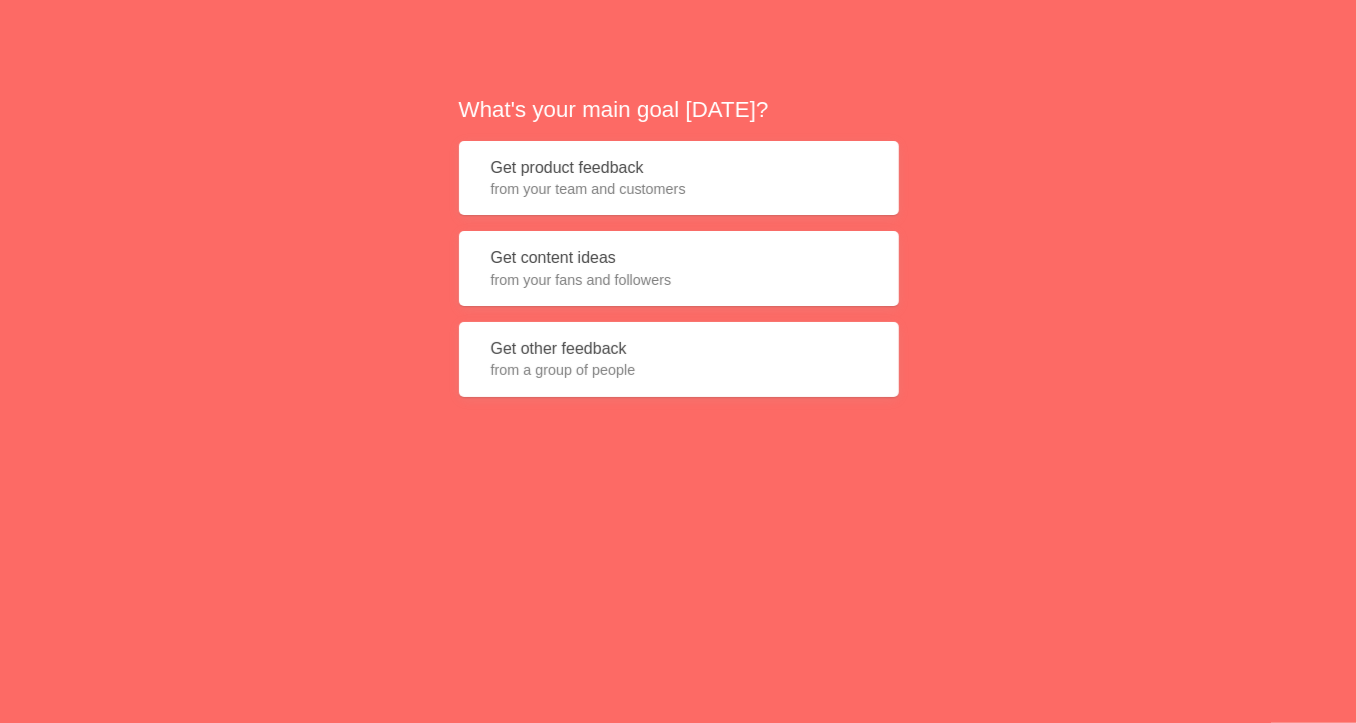 click on "Get product feedback from your team and customers" at bounding box center (679, 178) 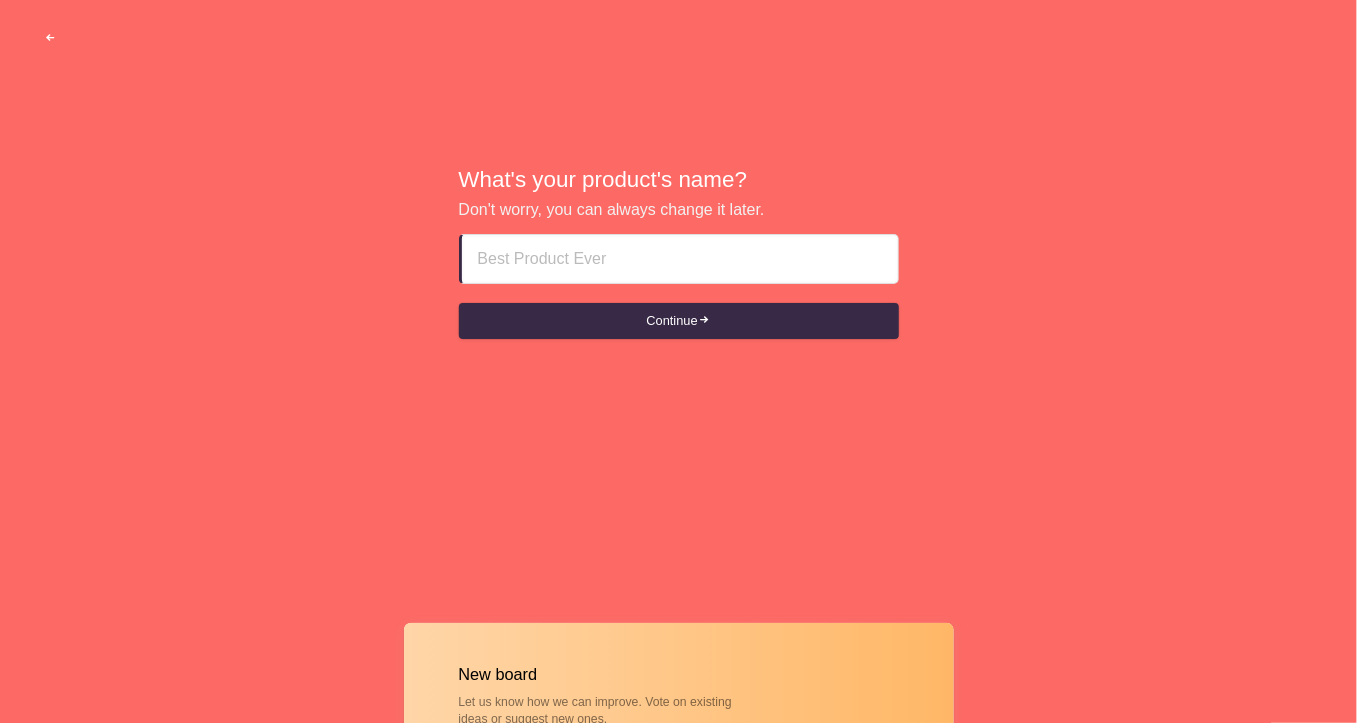 click at bounding box center (50, 38) 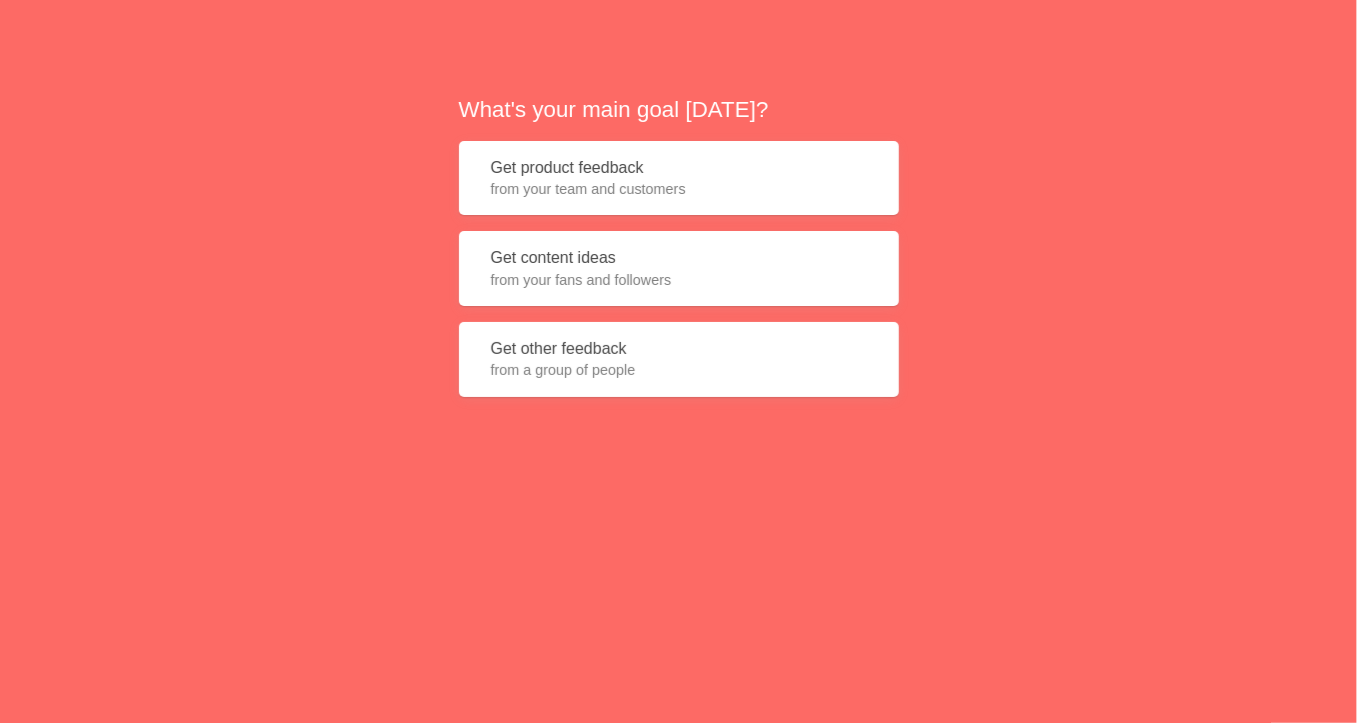 click on "What's your main goal today? Get product feedback from your team and customers Get content ideas from your fans and followers Get other feedback from a group of people" at bounding box center (678, 253) 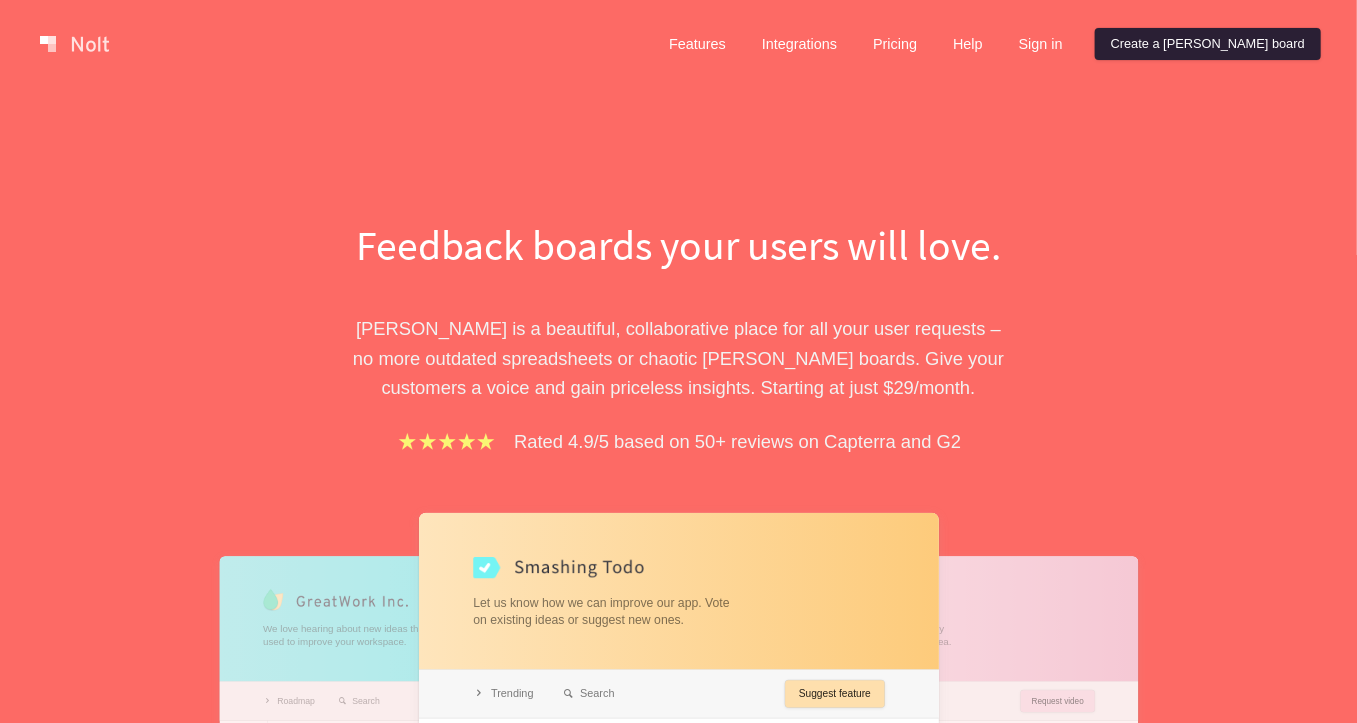 click on "Create a [PERSON_NAME] board" at bounding box center (1208, 44) 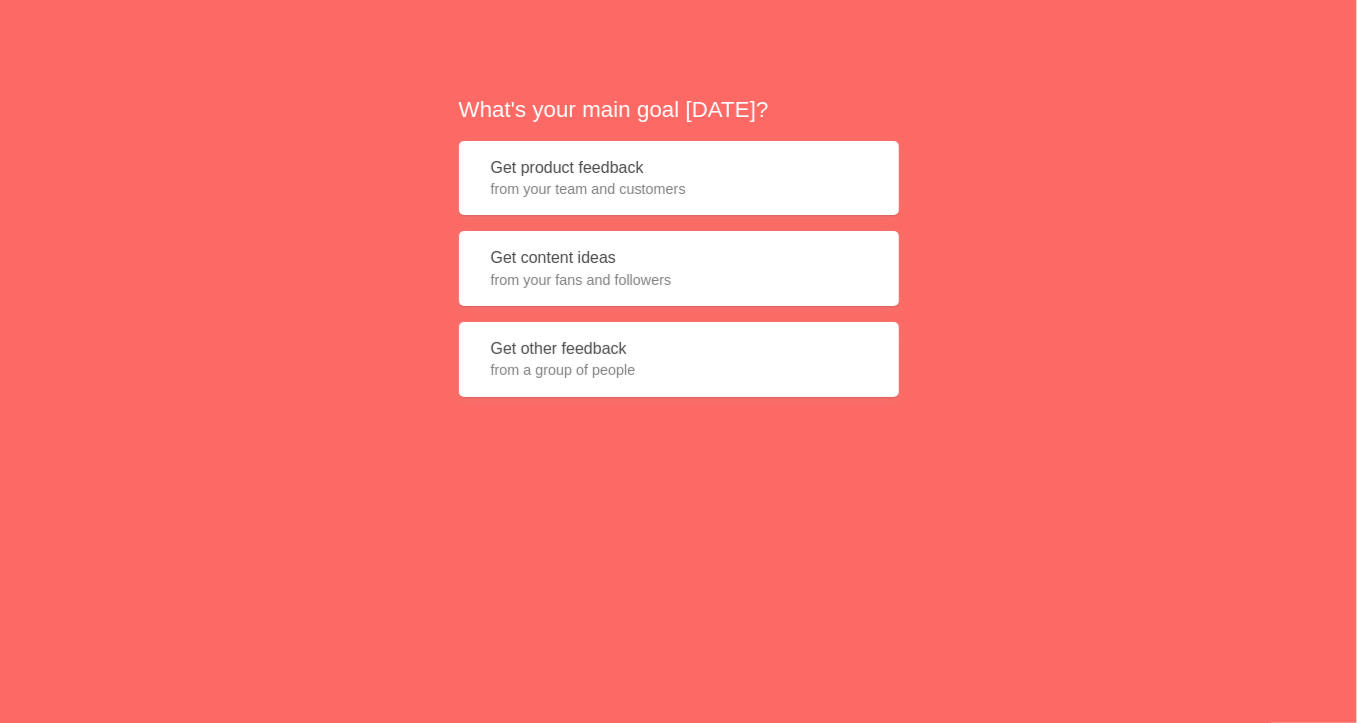 click on "from your fans and followers" at bounding box center (679, 280) 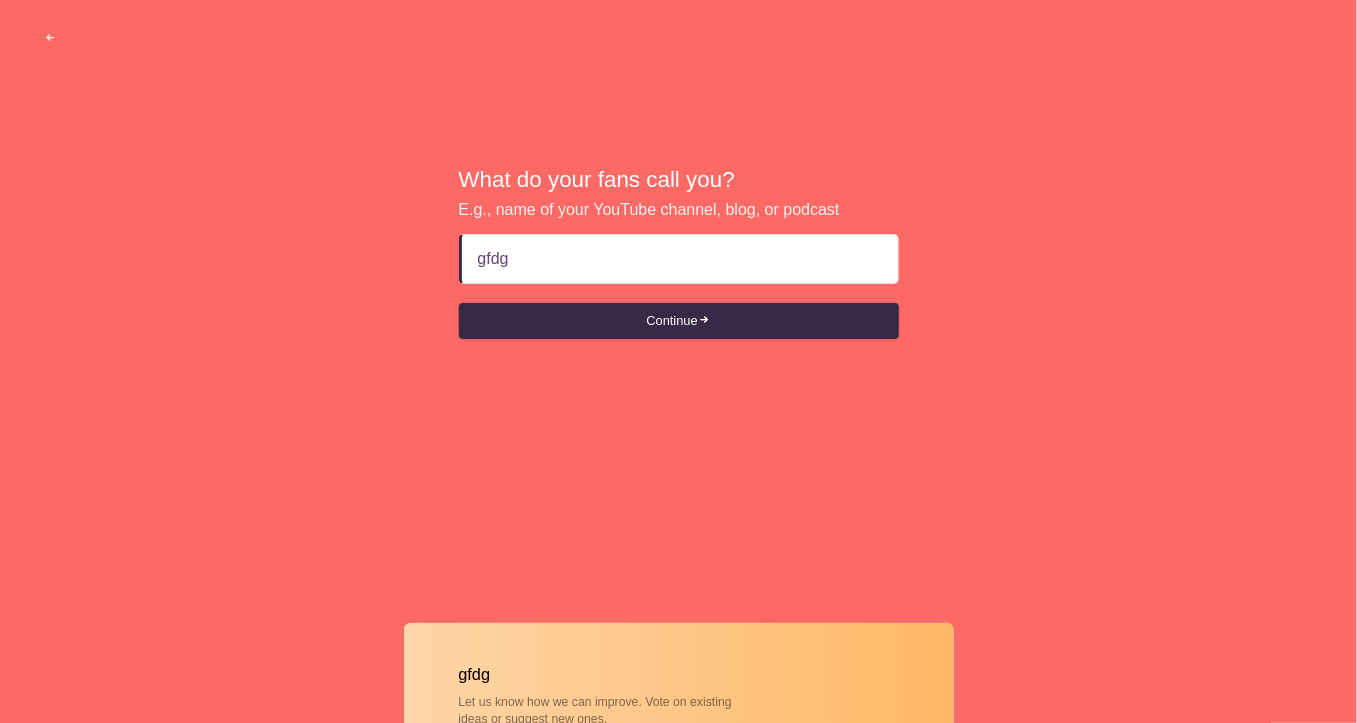 type on "gfdgd" 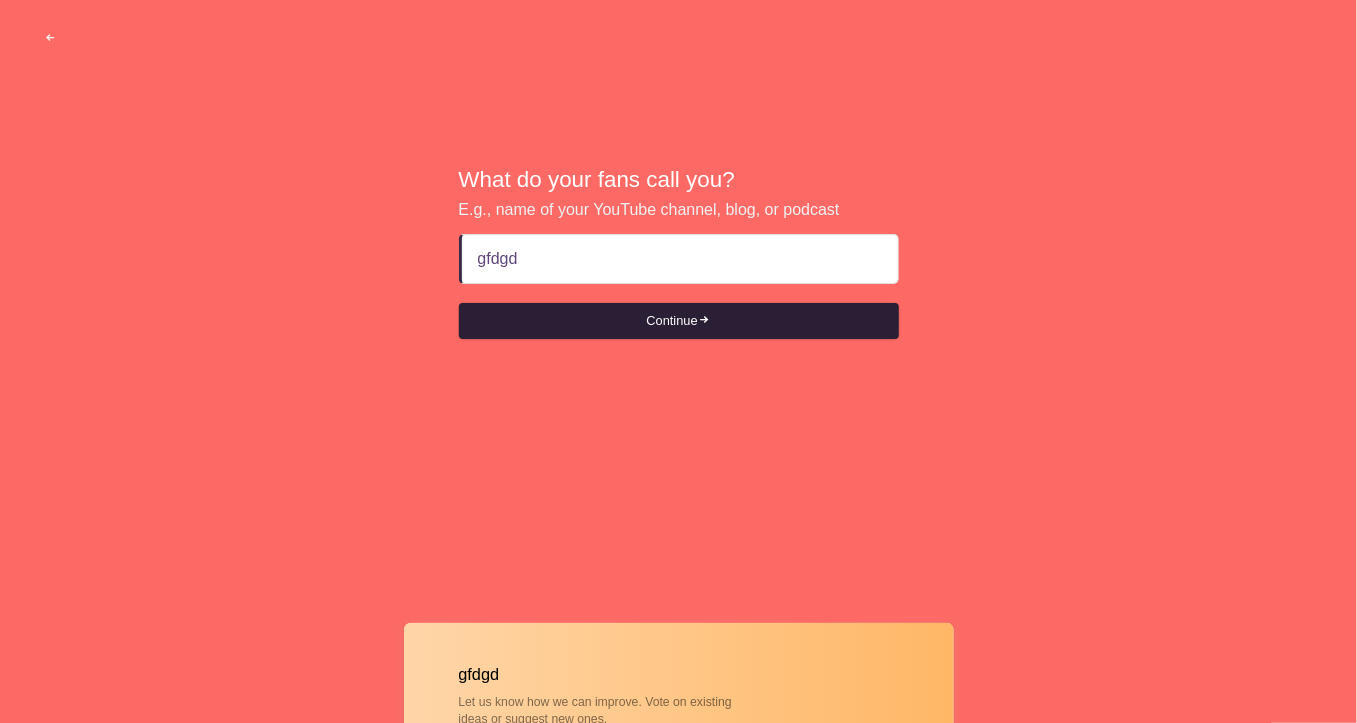 click on "Continue" at bounding box center [679, 321] 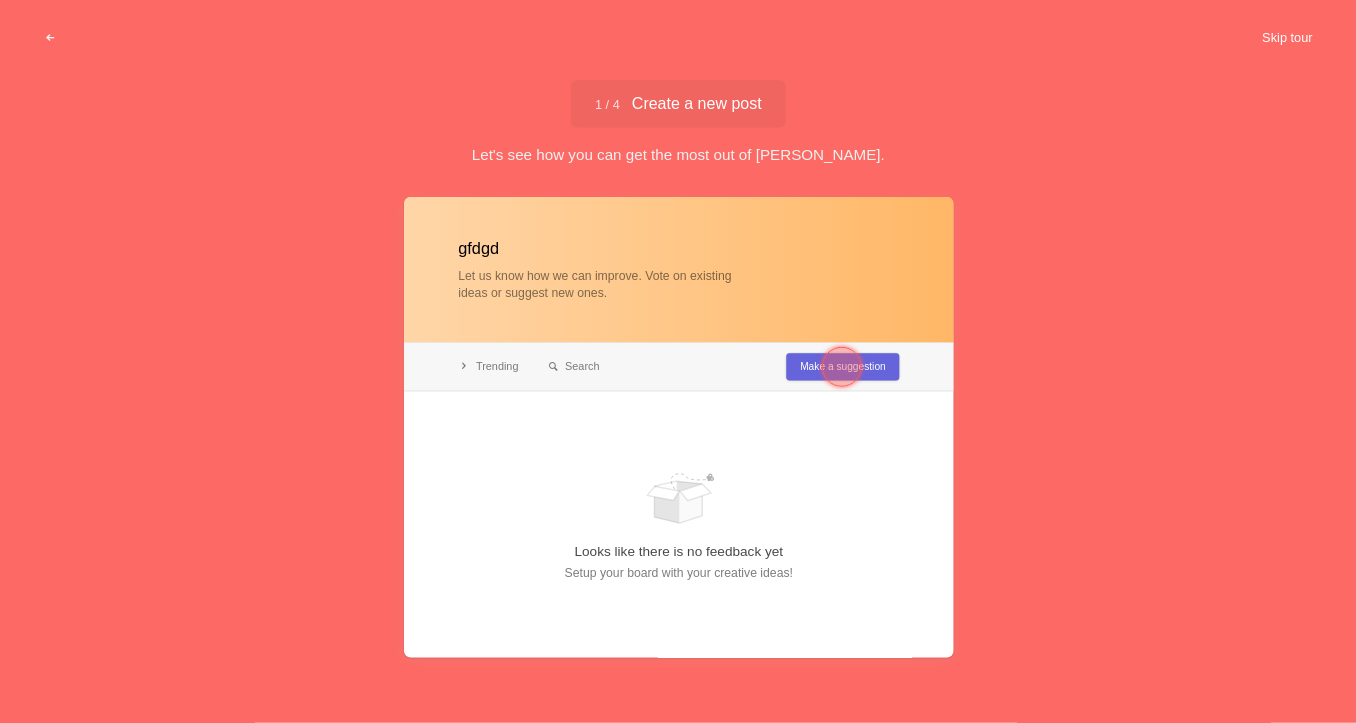 click on "Skip tour" at bounding box center [1287, 38] 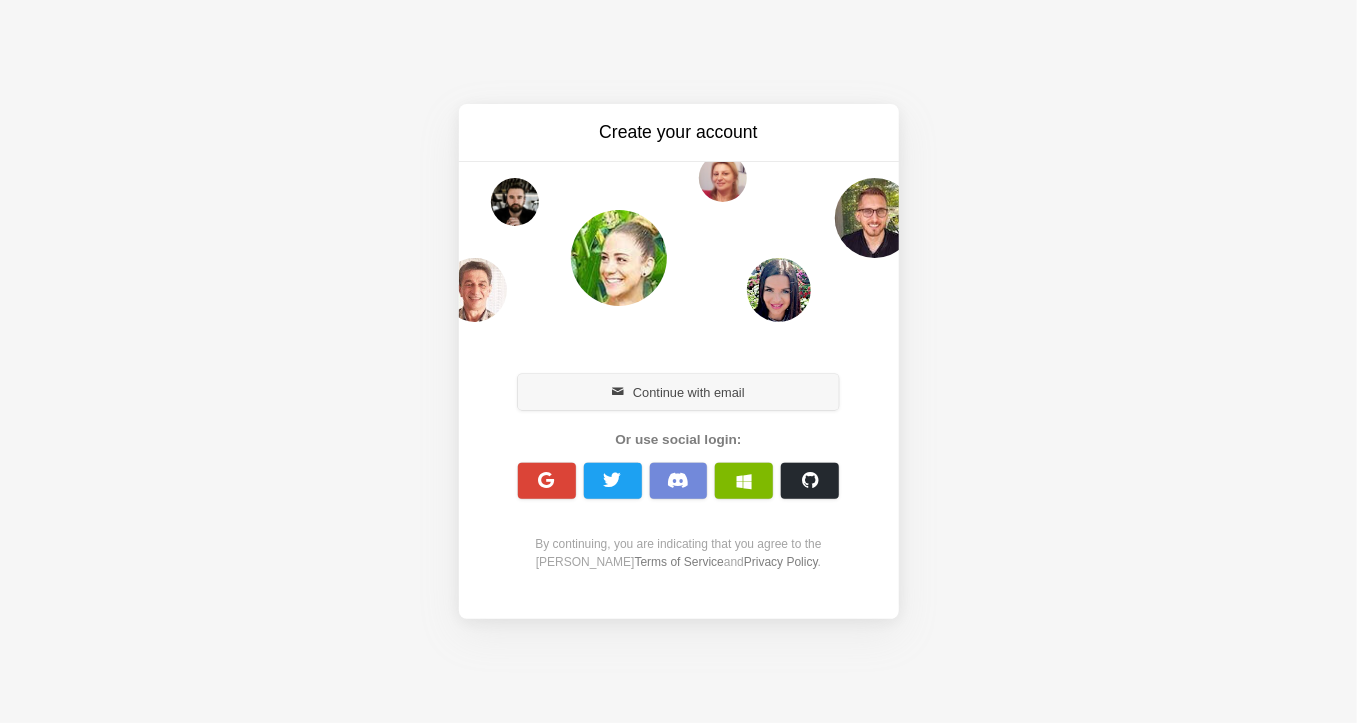 click on "Continue with email" at bounding box center [679, 392] 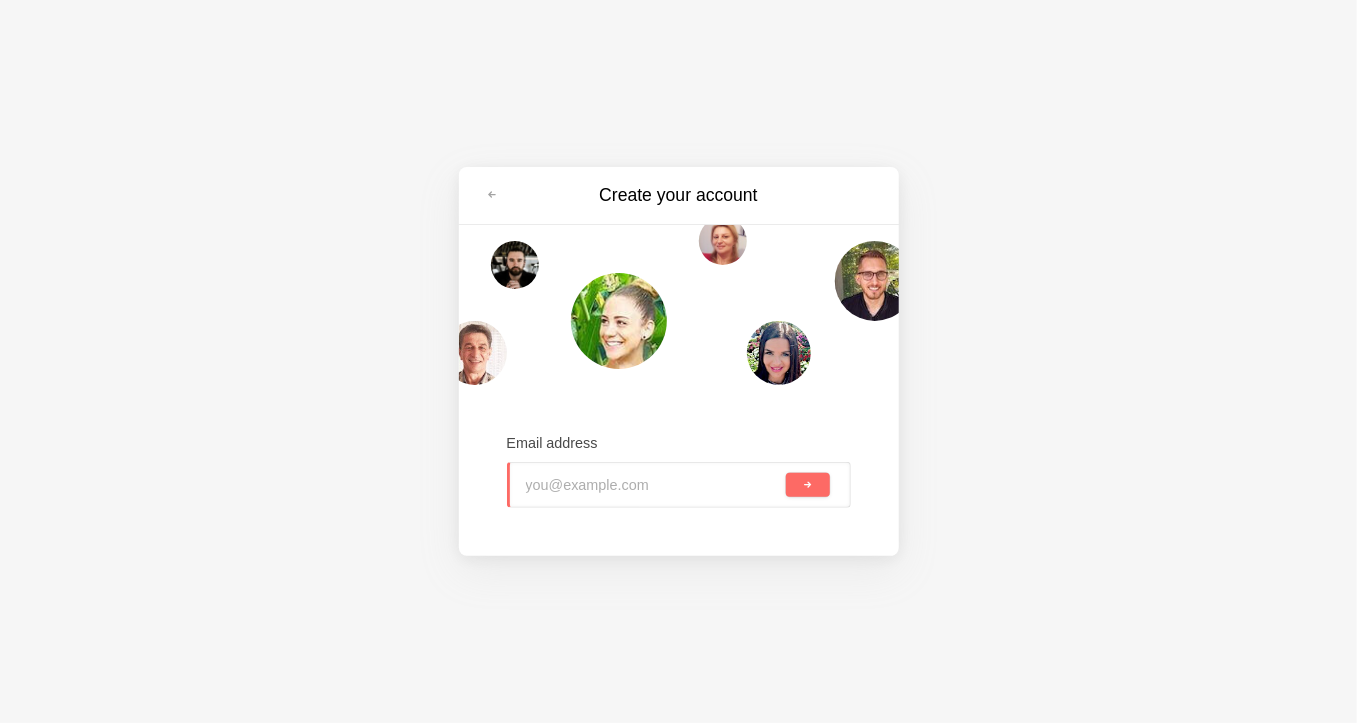 click at bounding box center [654, 485] 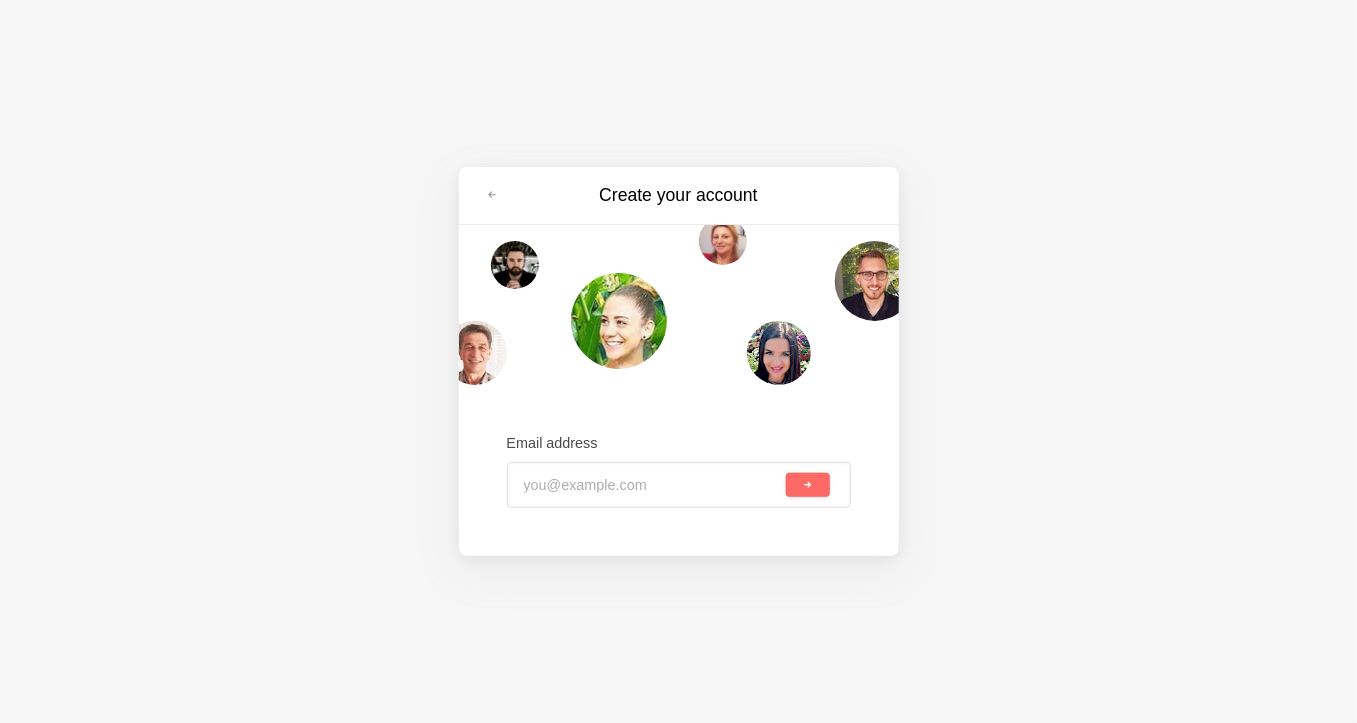 click on "Create your account Email address" at bounding box center (678, 361) 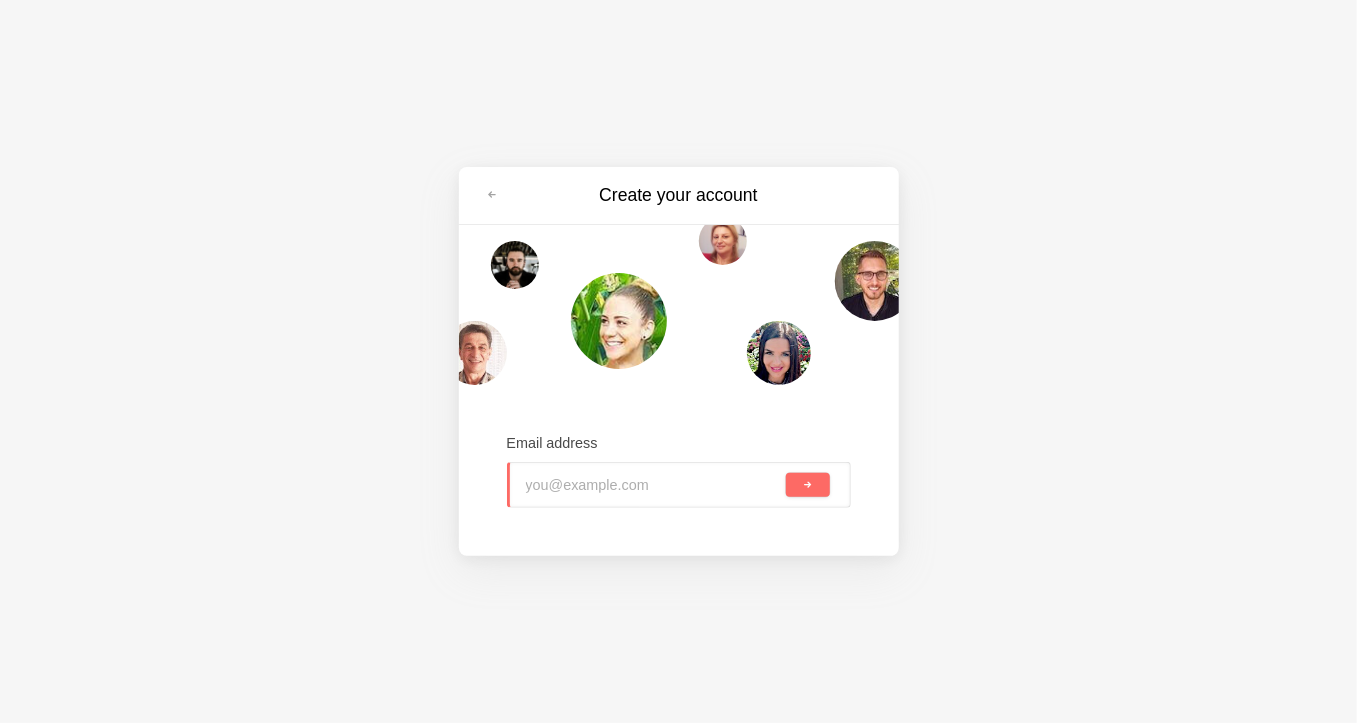 click at bounding box center (654, 485) 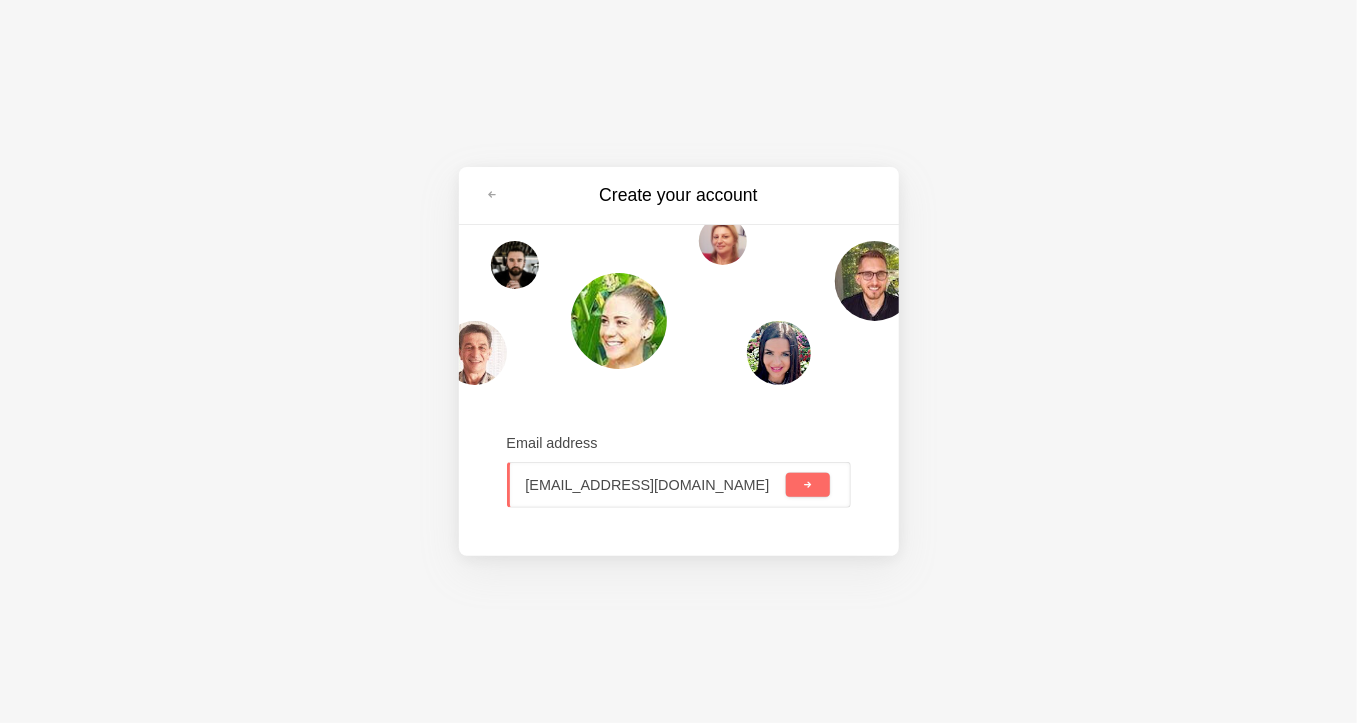 scroll, scrollTop: 0, scrollLeft: 199, axis: horizontal 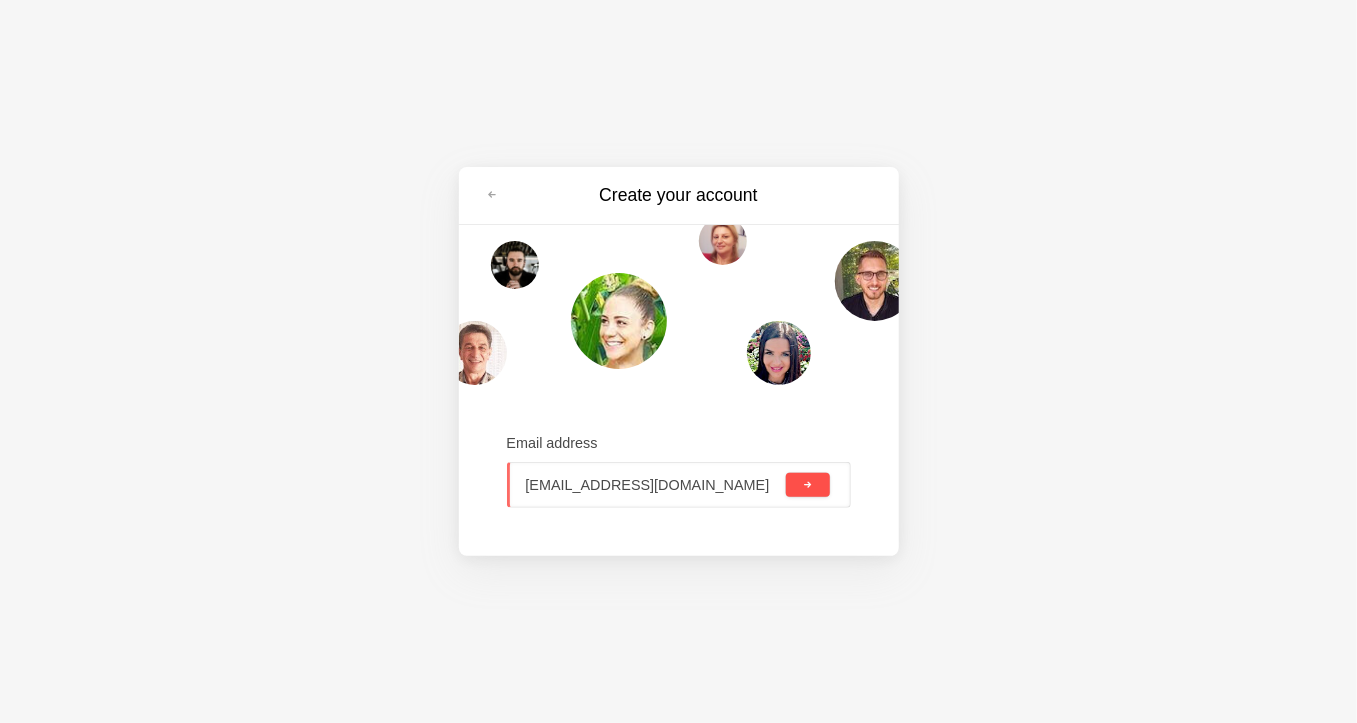 click at bounding box center [807, 485] 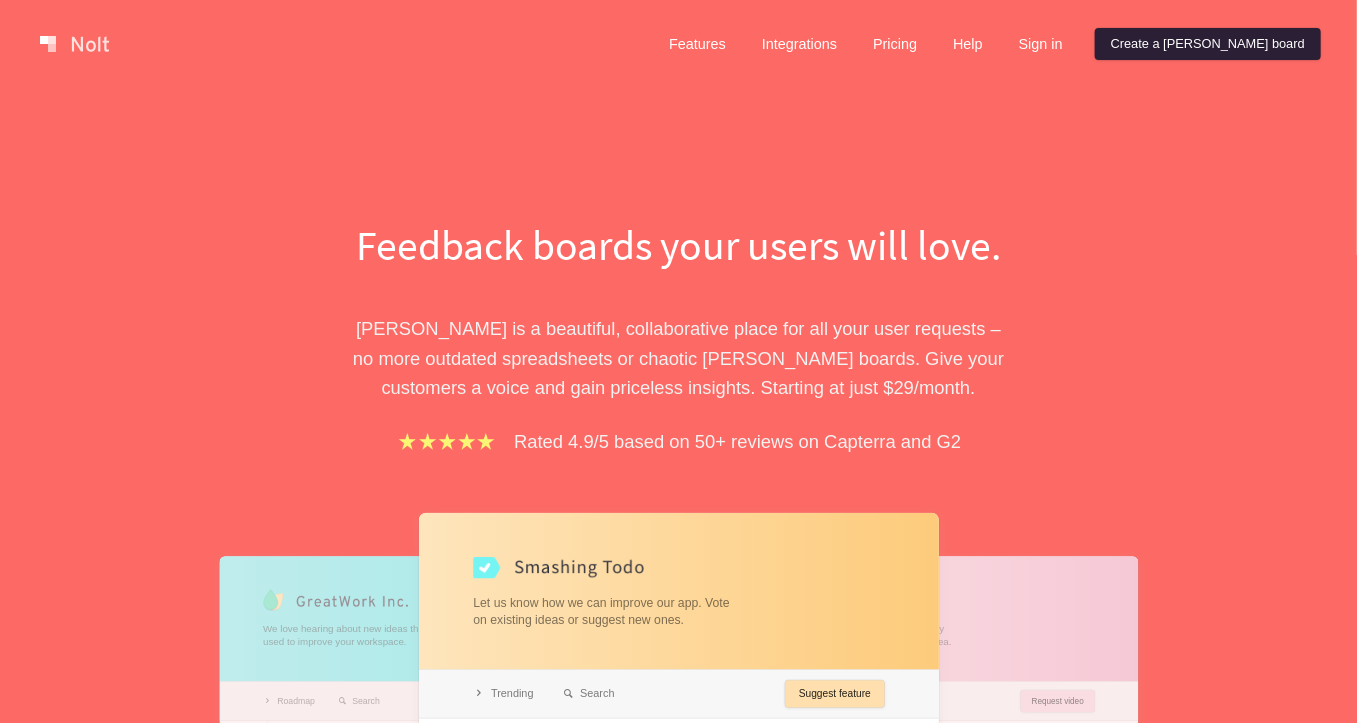click on "Create a [PERSON_NAME] board" at bounding box center (1208, 44) 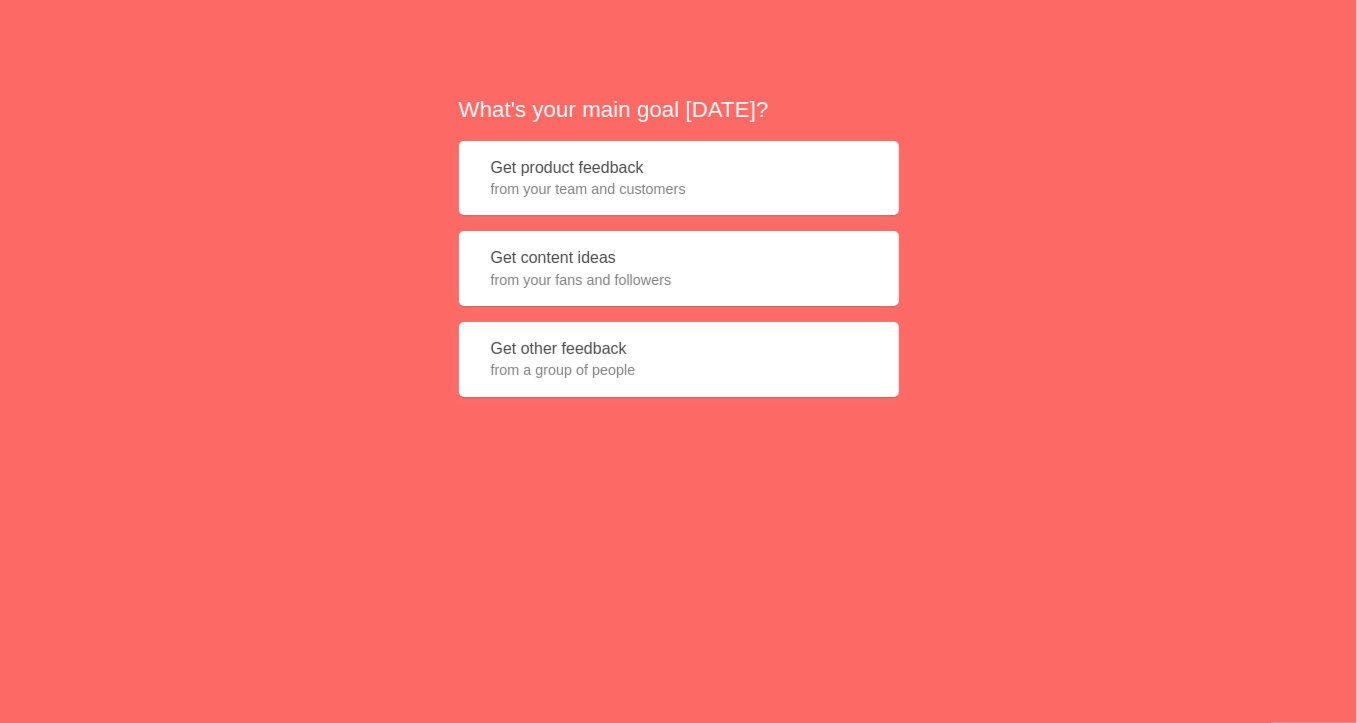 click on "from your fans and followers" at bounding box center (679, 280) 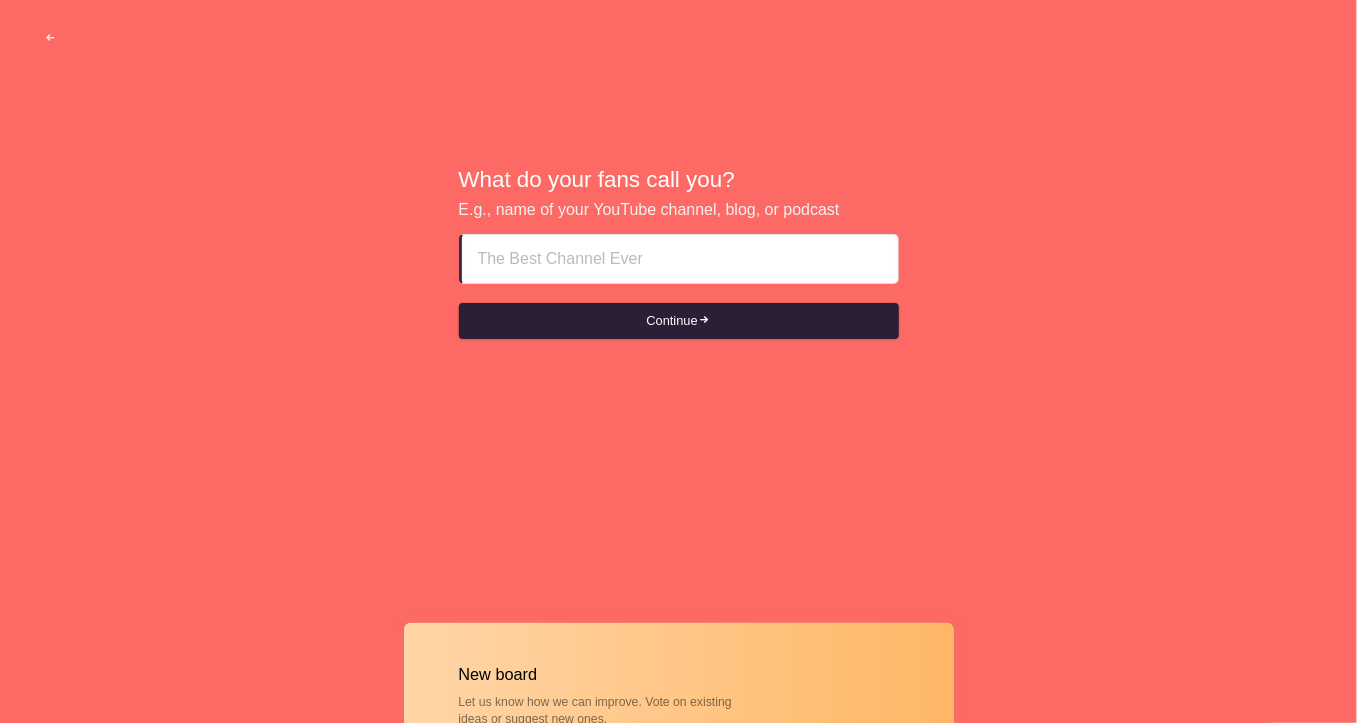 click on "Continue" at bounding box center [679, 321] 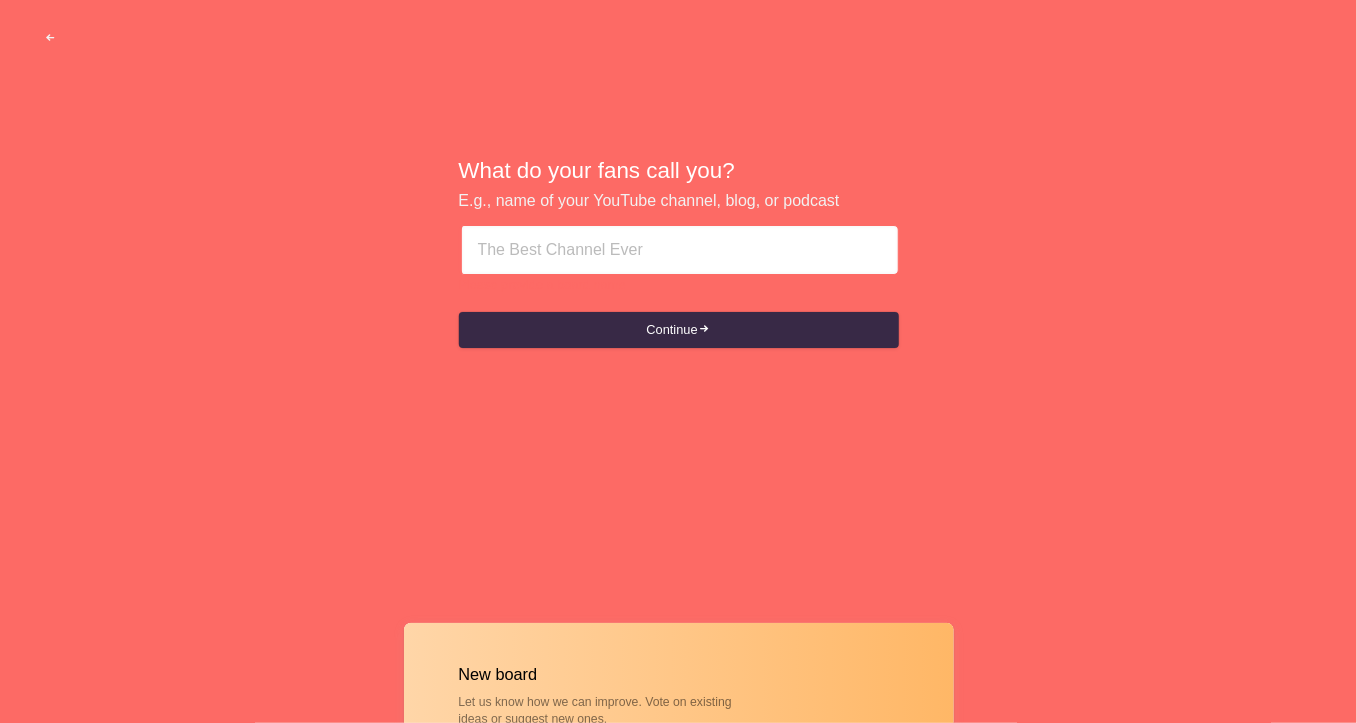 click at bounding box center [680, 250] 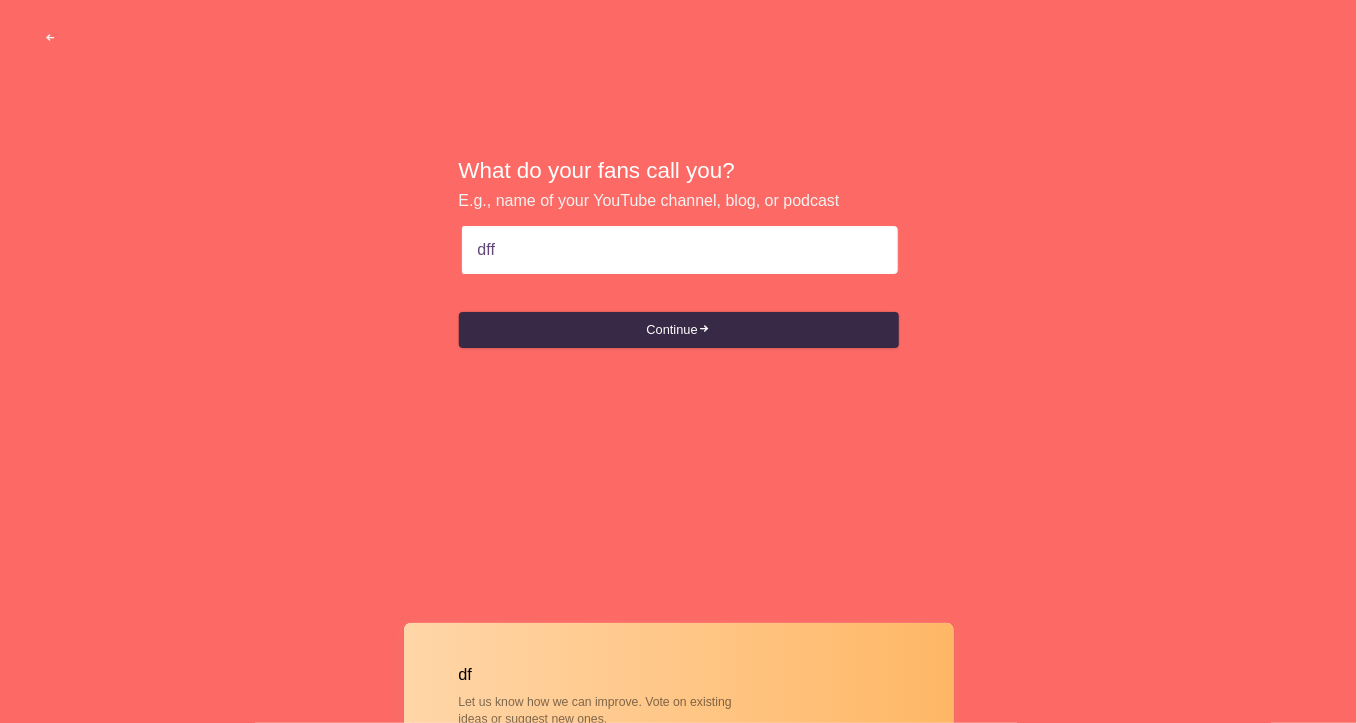 type on "dffh" 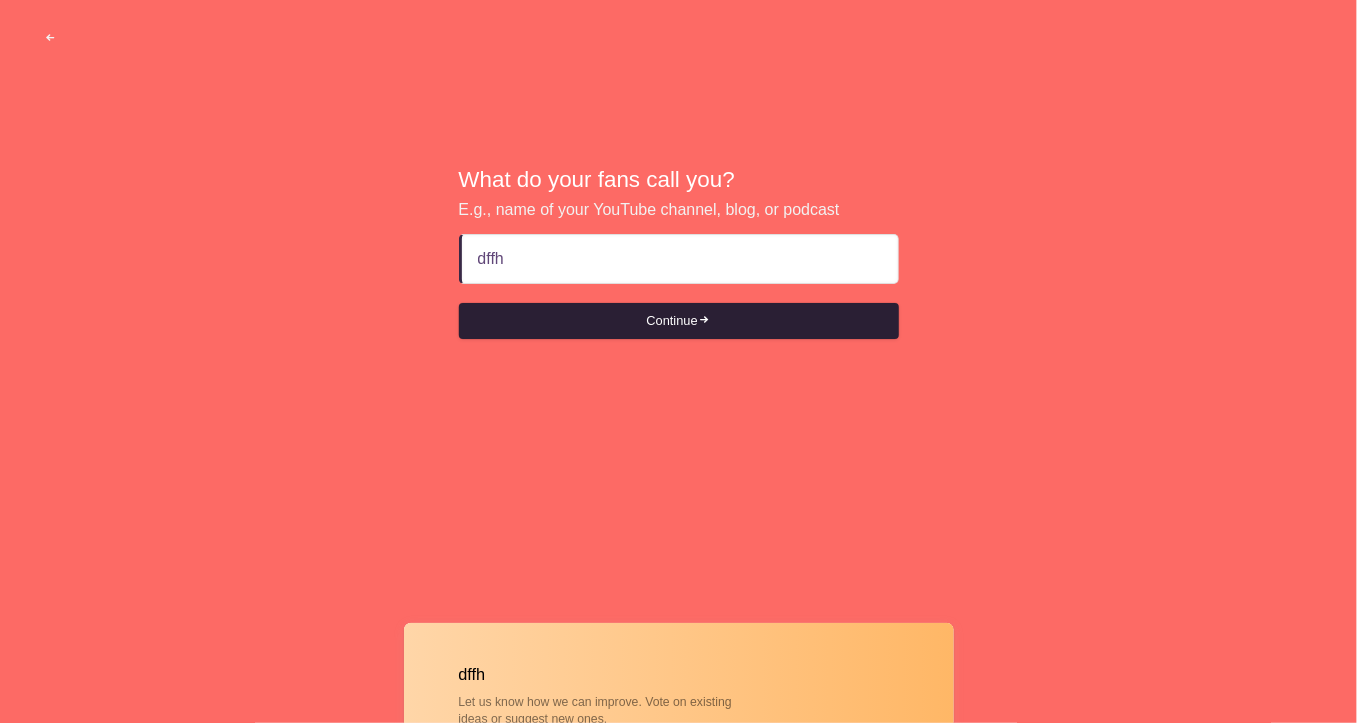 click on "Continue" at bounding box center (679, 321) 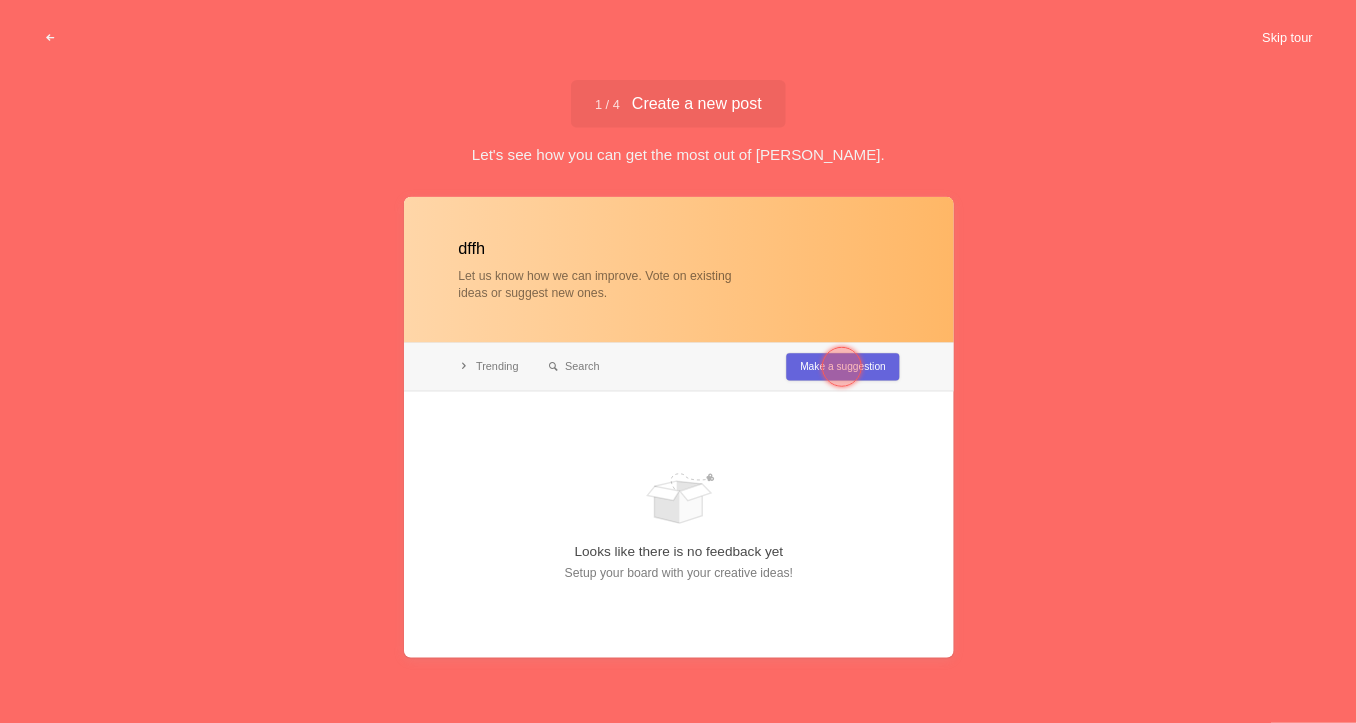 click on "Skip tour" at bounding box center [1287, 38] 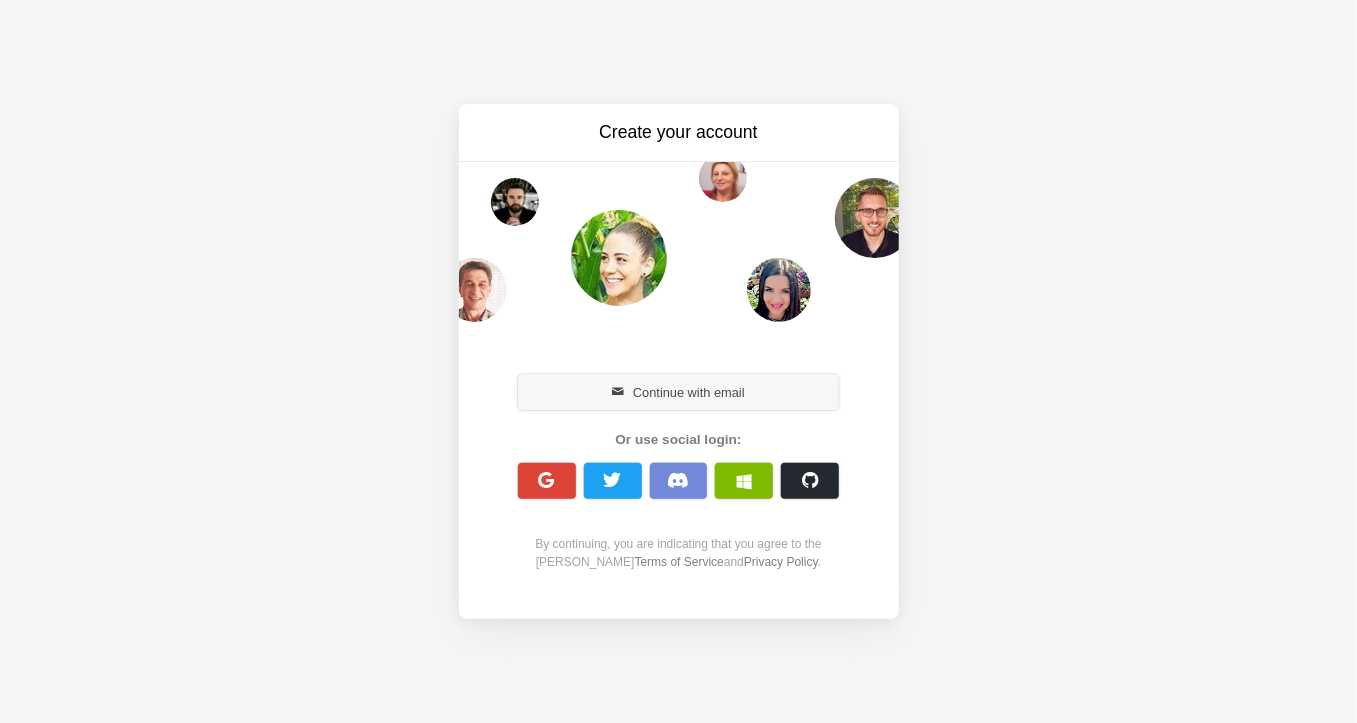 click on "Continue with email" at bounding box center [679, 392] 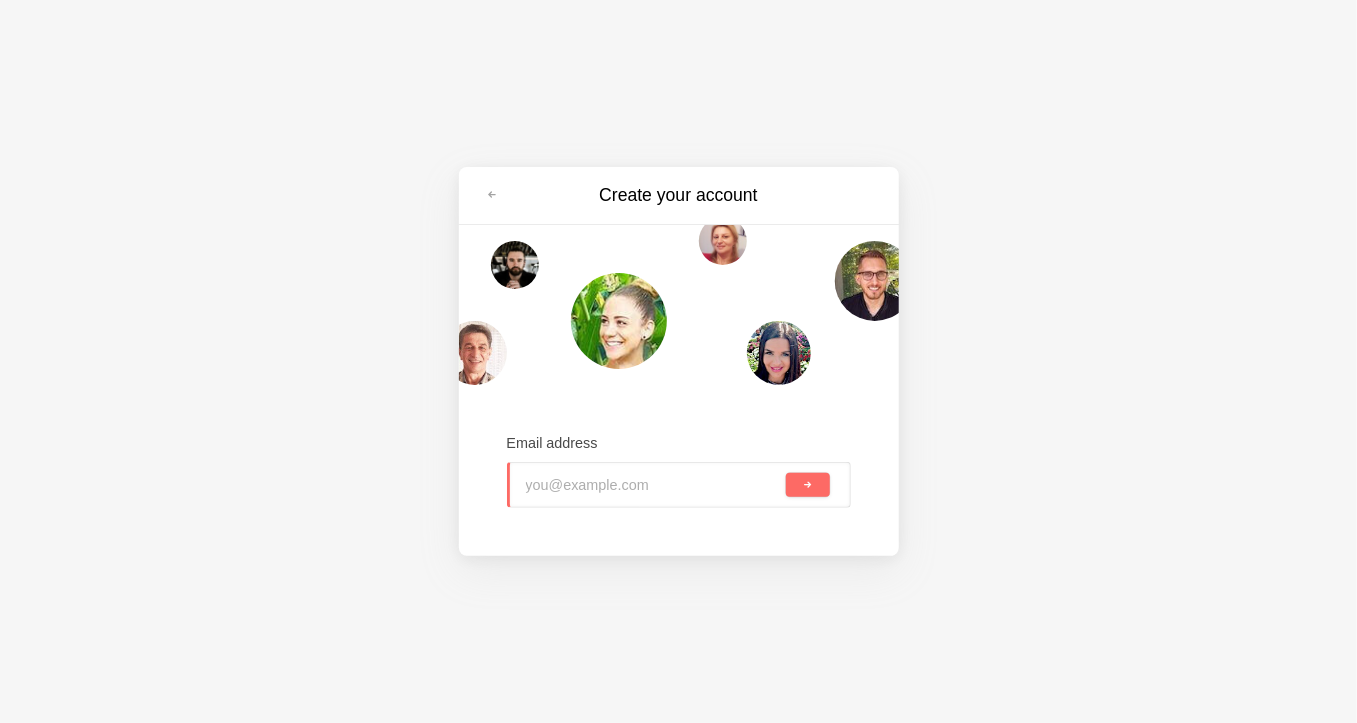click at bounding box center [654, 485] 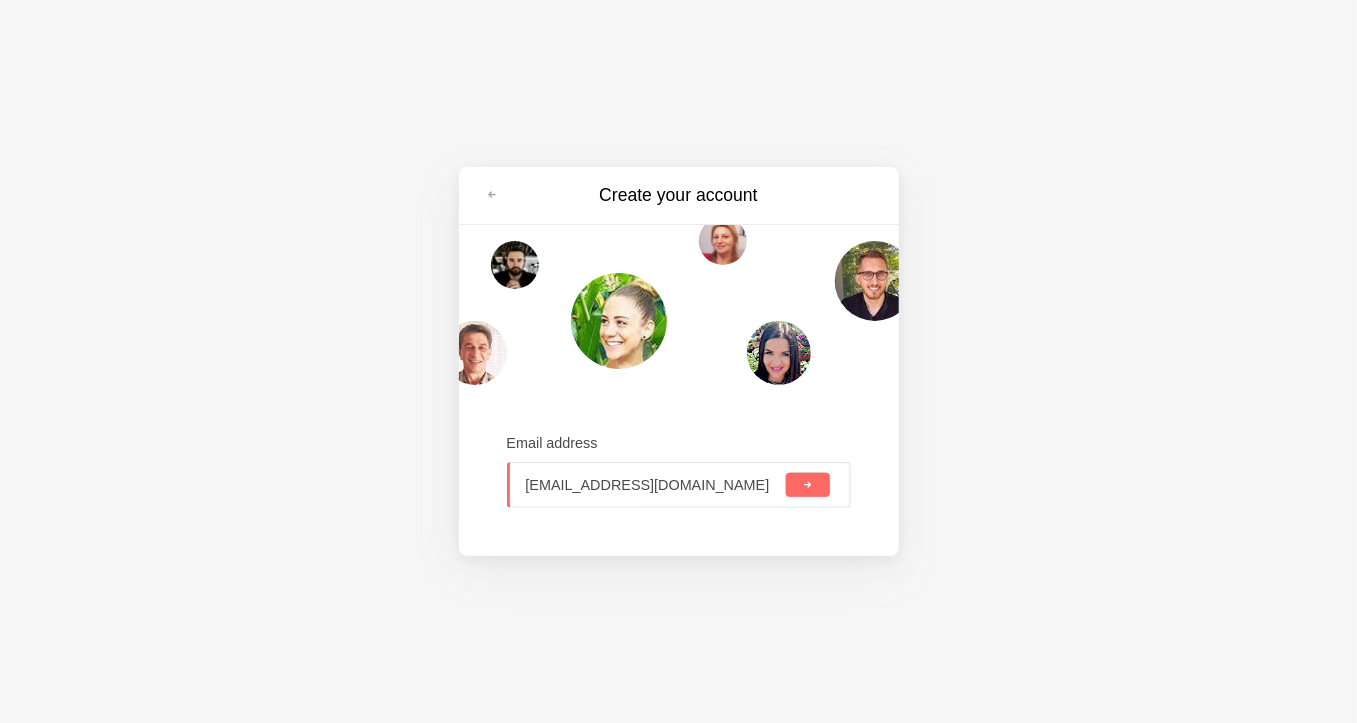 scroll, scrollTop: 0, scrollLeft: 204, axis: horizontal 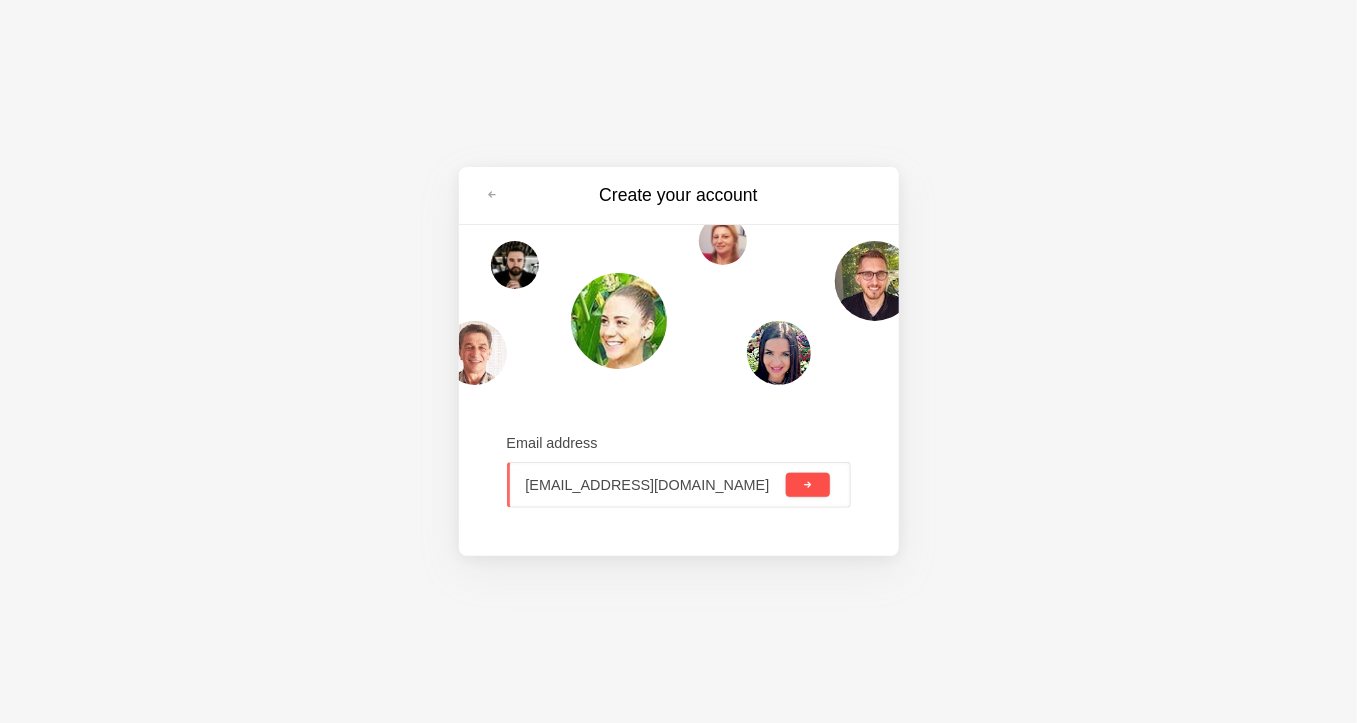 click at bounding box center [807, 485] 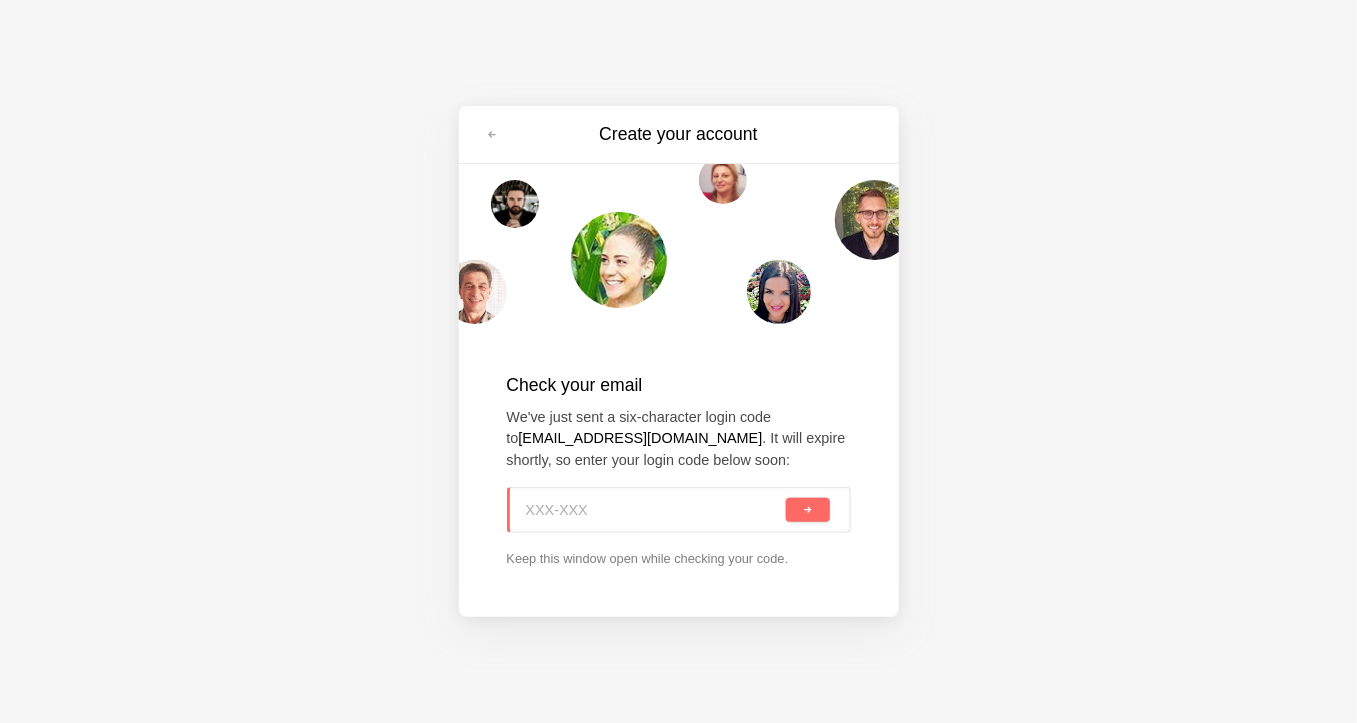 click at bounding box center [654, 510] 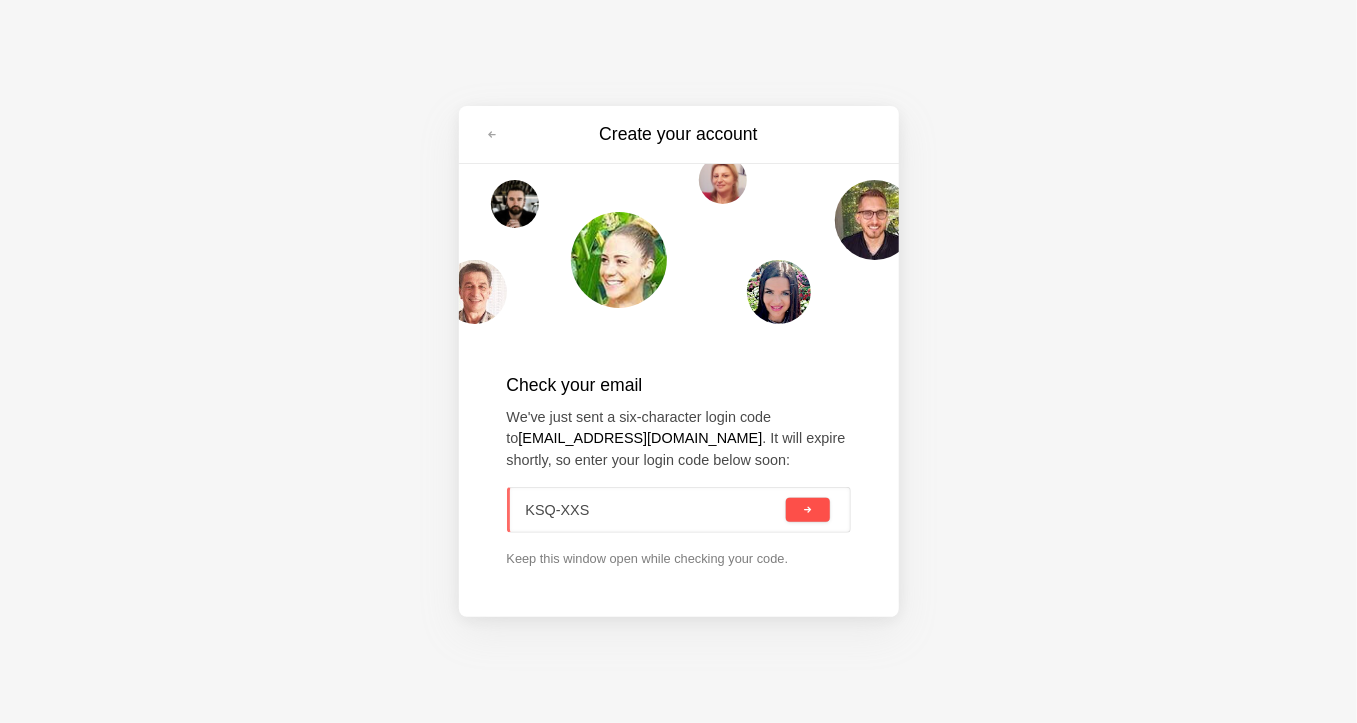 click at bounding box center [807, 510] 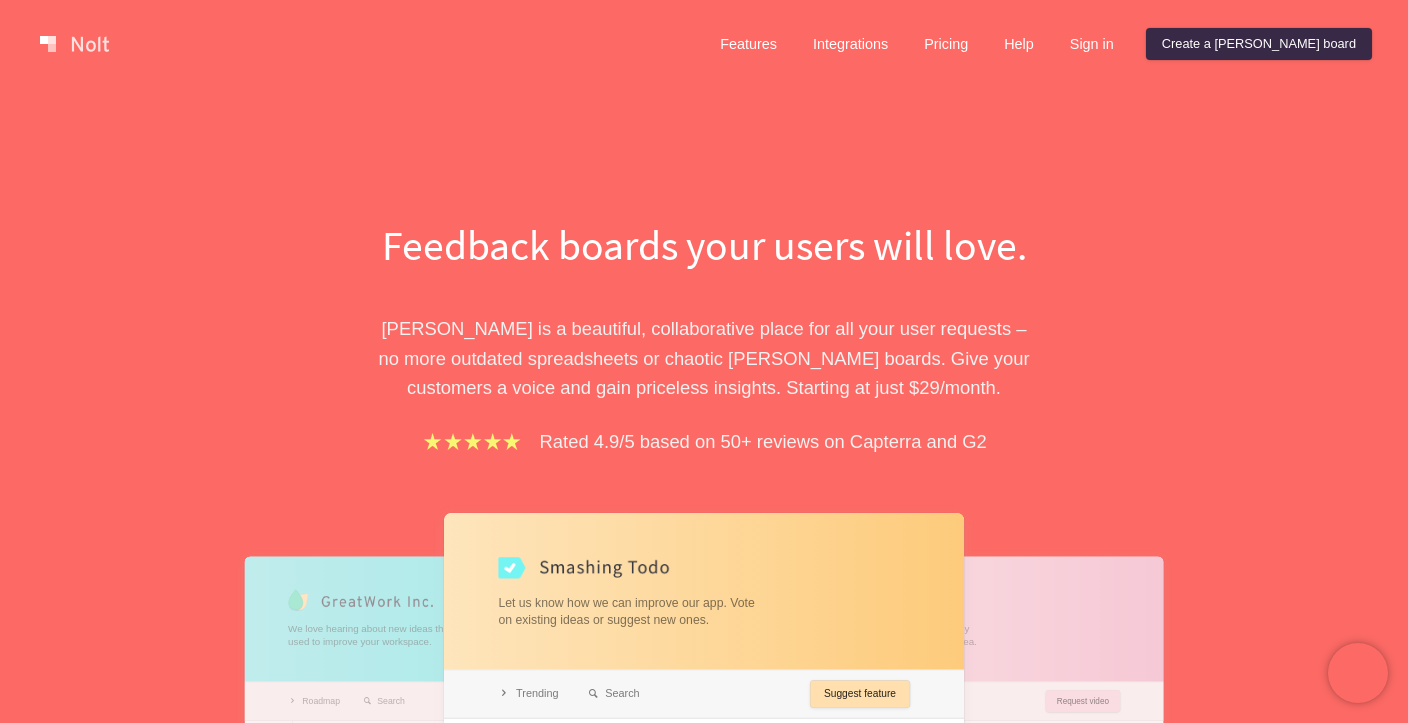 scroll, scrollTop: 0, scrollLeft: 0, axis: both 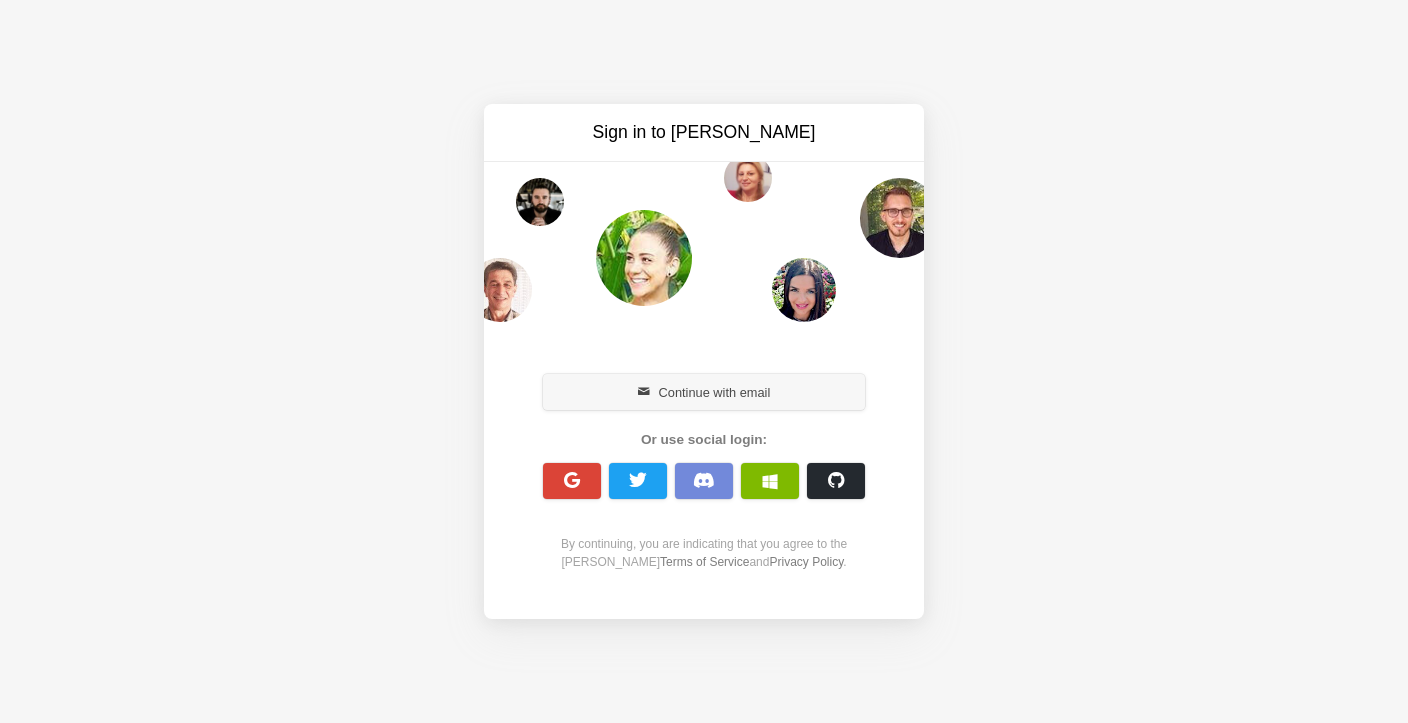 click on "Continue with email" at bounding box center (704, 392) 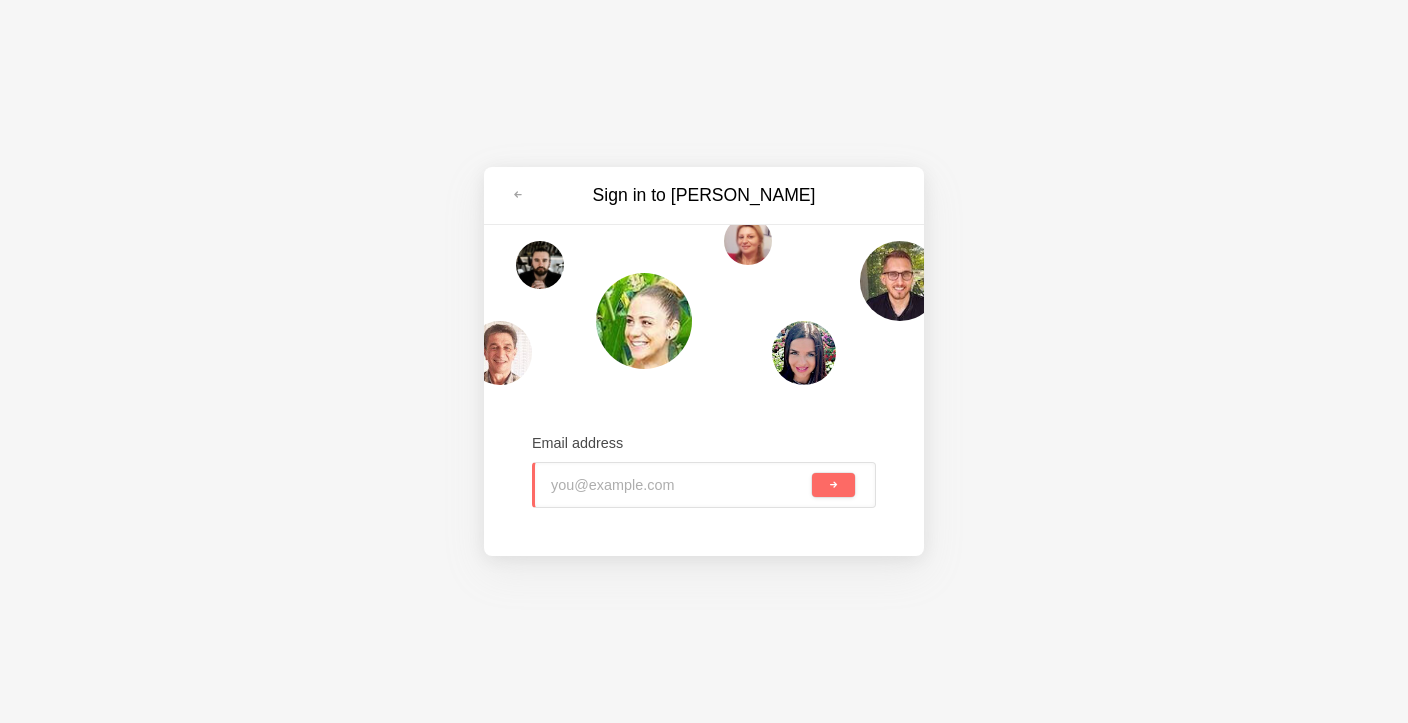 click at bounding box center (679, 485) 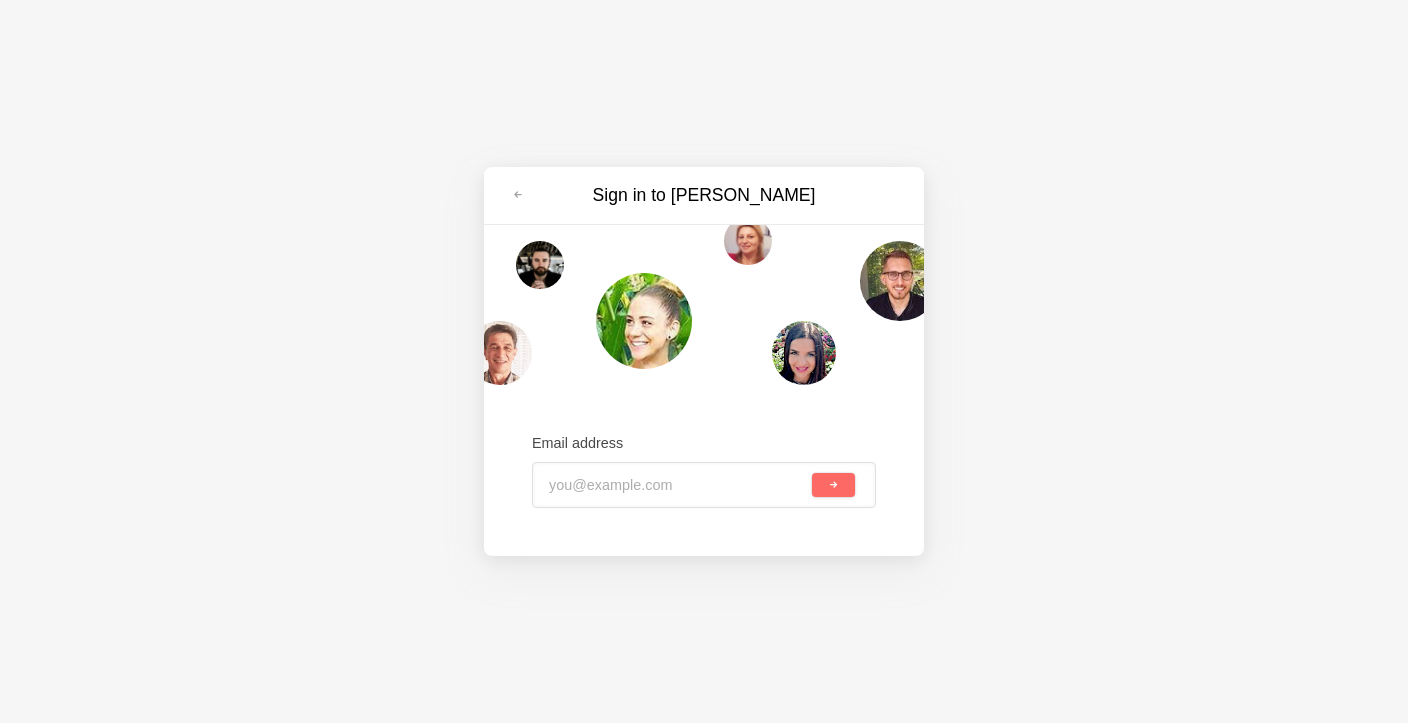 click on "Sign in to [PERSON_NAME] Email address" at bounding box center (704, 361) 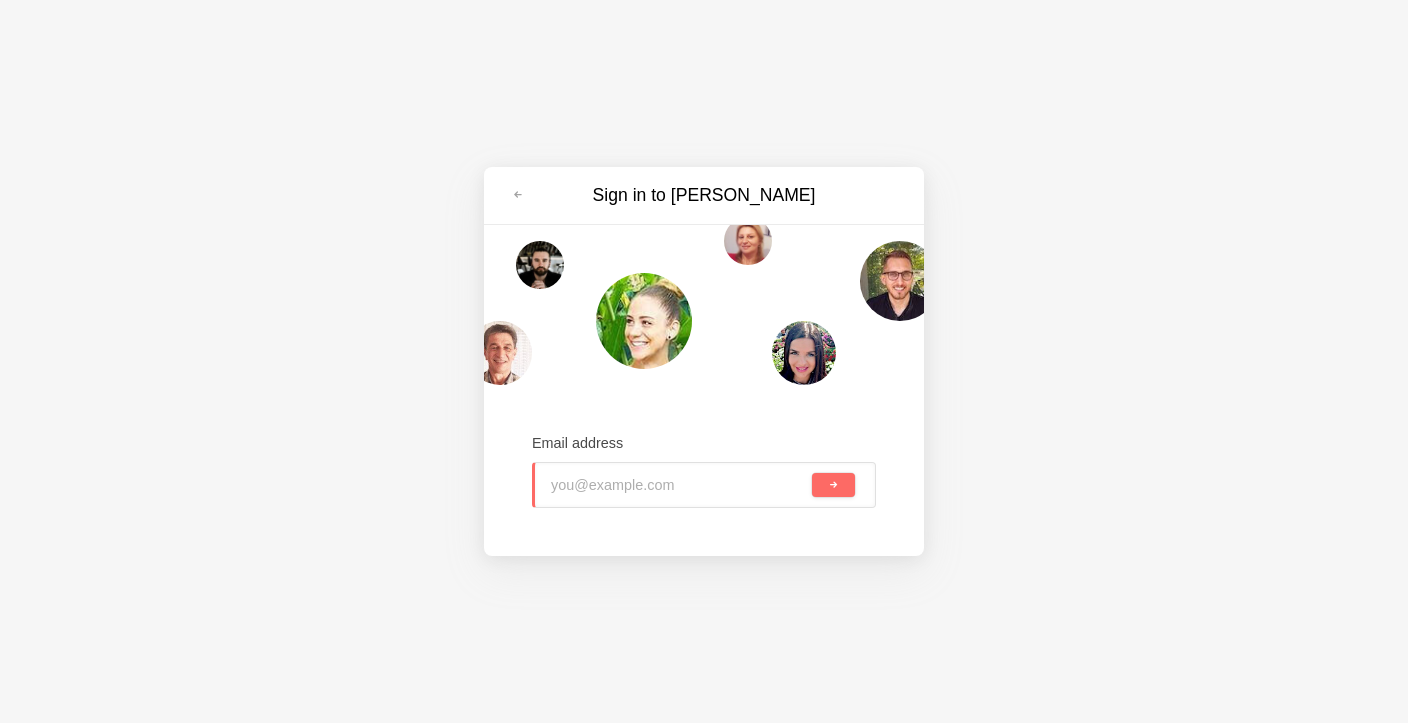 click at bounding box center (679, 485) 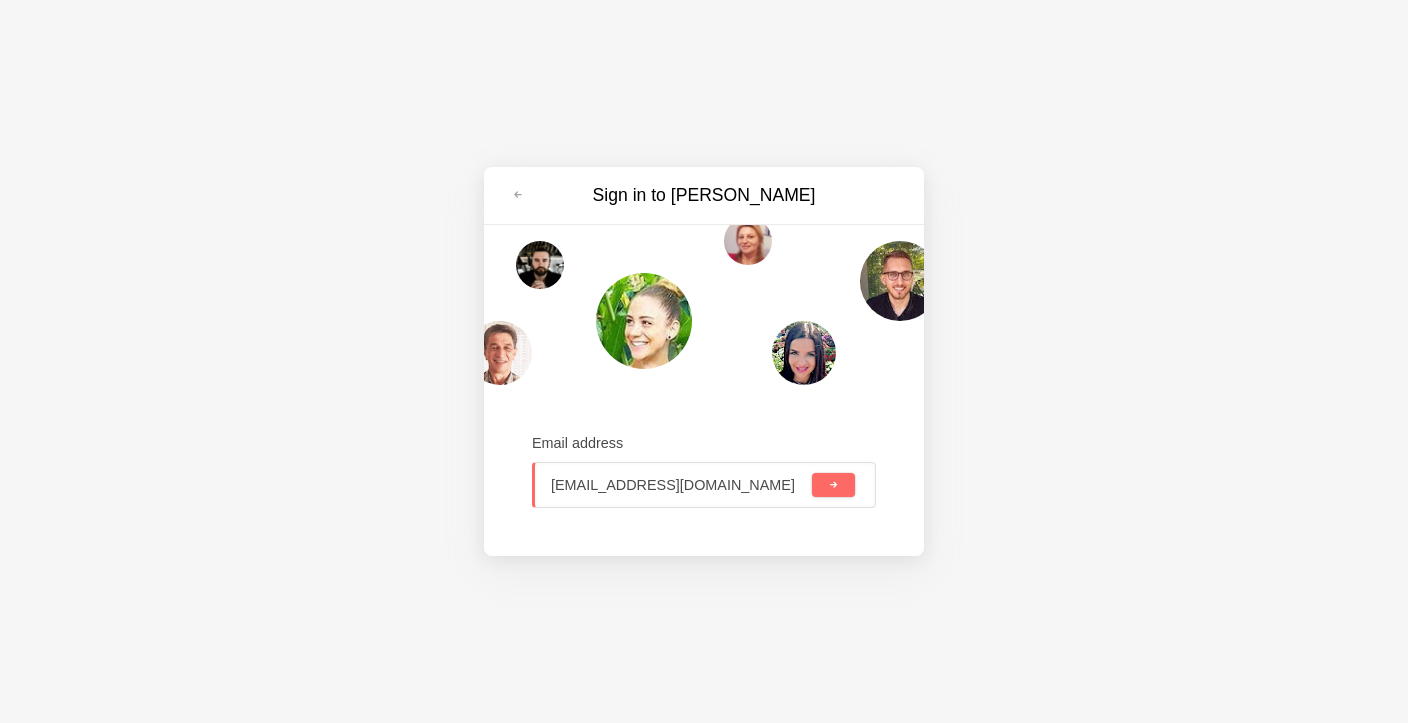 scroll, scrollTop: 0, scrollLeft: 203, axis: horizontal 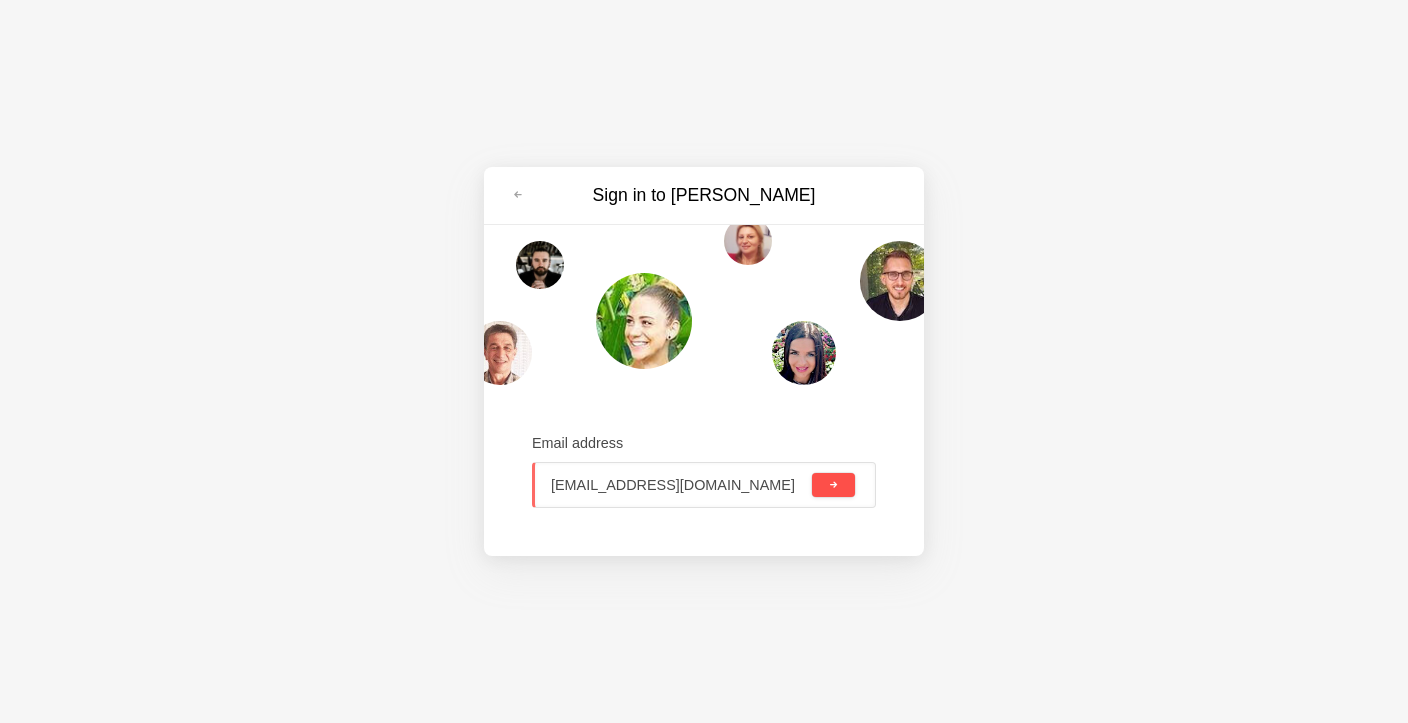 click at bounding box center [833, 485] 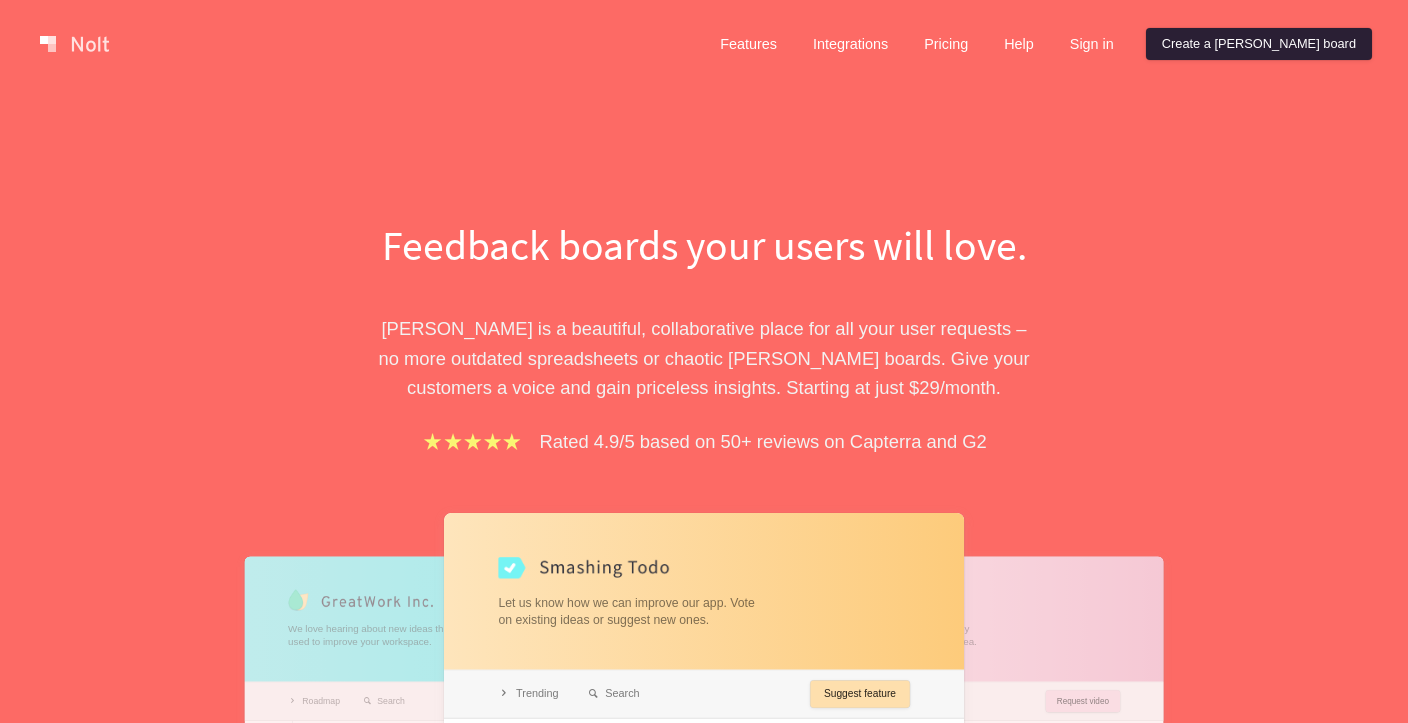 click on "Create a [PERSON_NAME] board" at bounding box center (1259, 44) 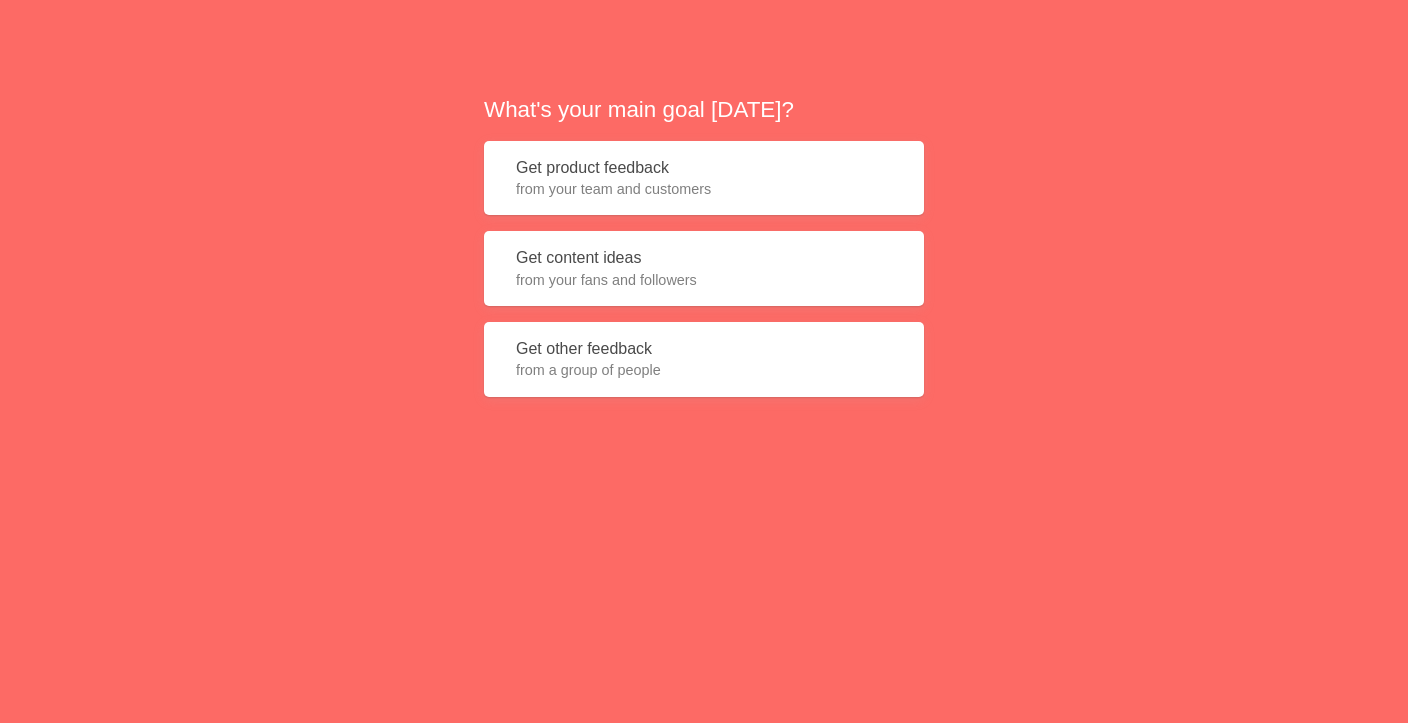 click on "Get content ideas from your fans and followers" at bounding box center (704, 268) 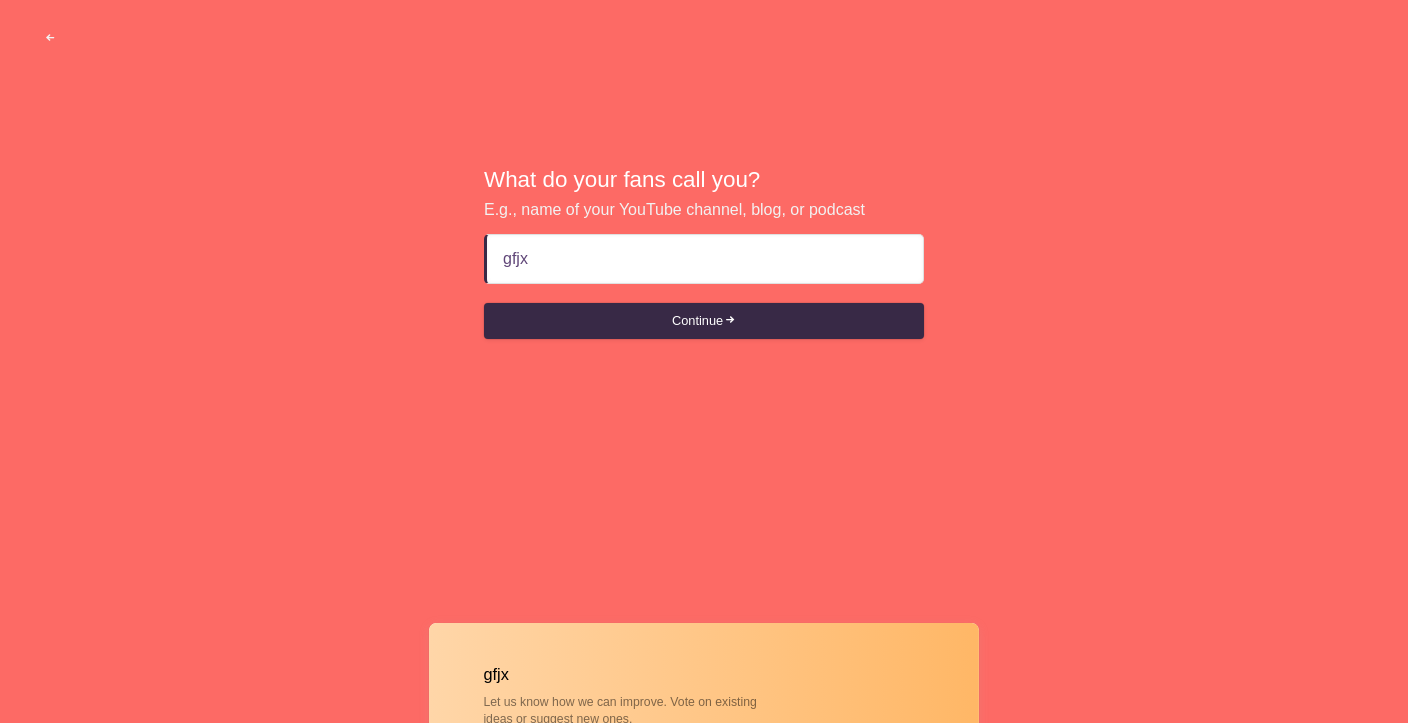 type on "gfjx" 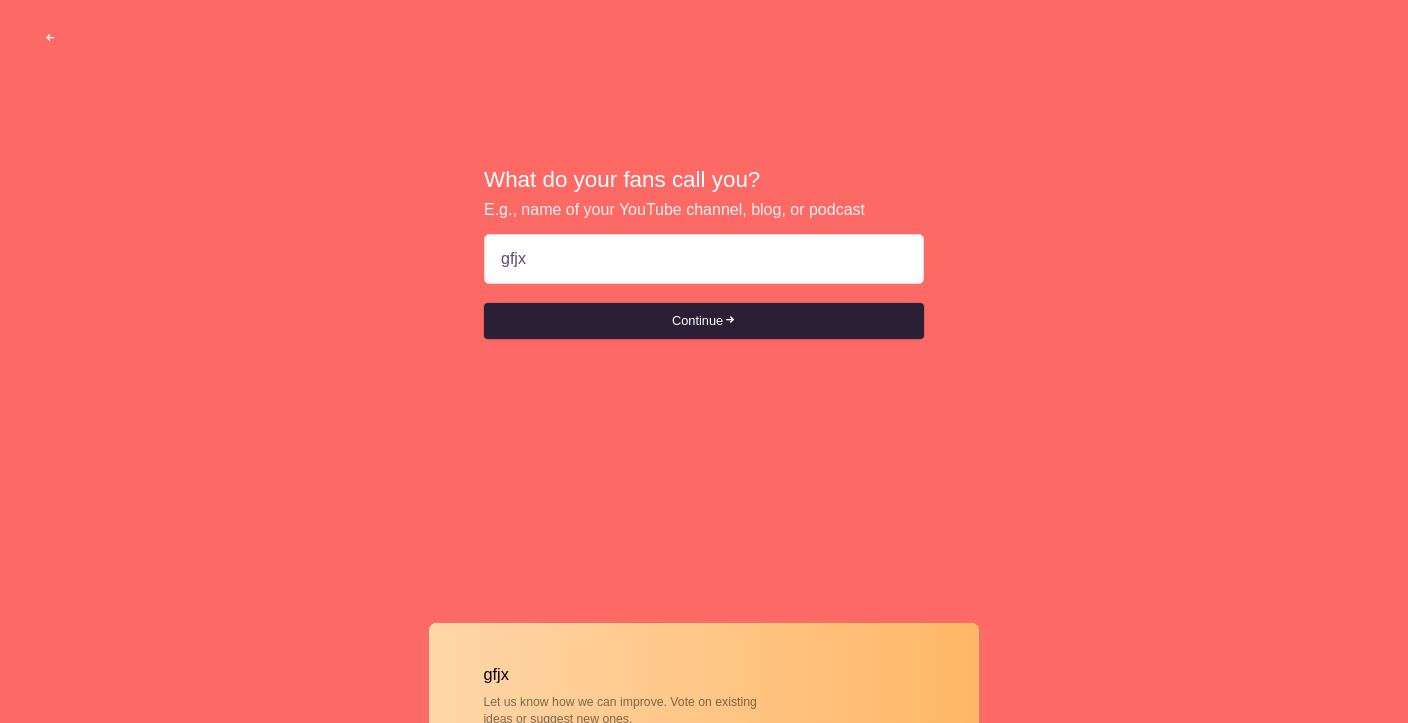 click on "Continue" at bounding box center [704, 321] 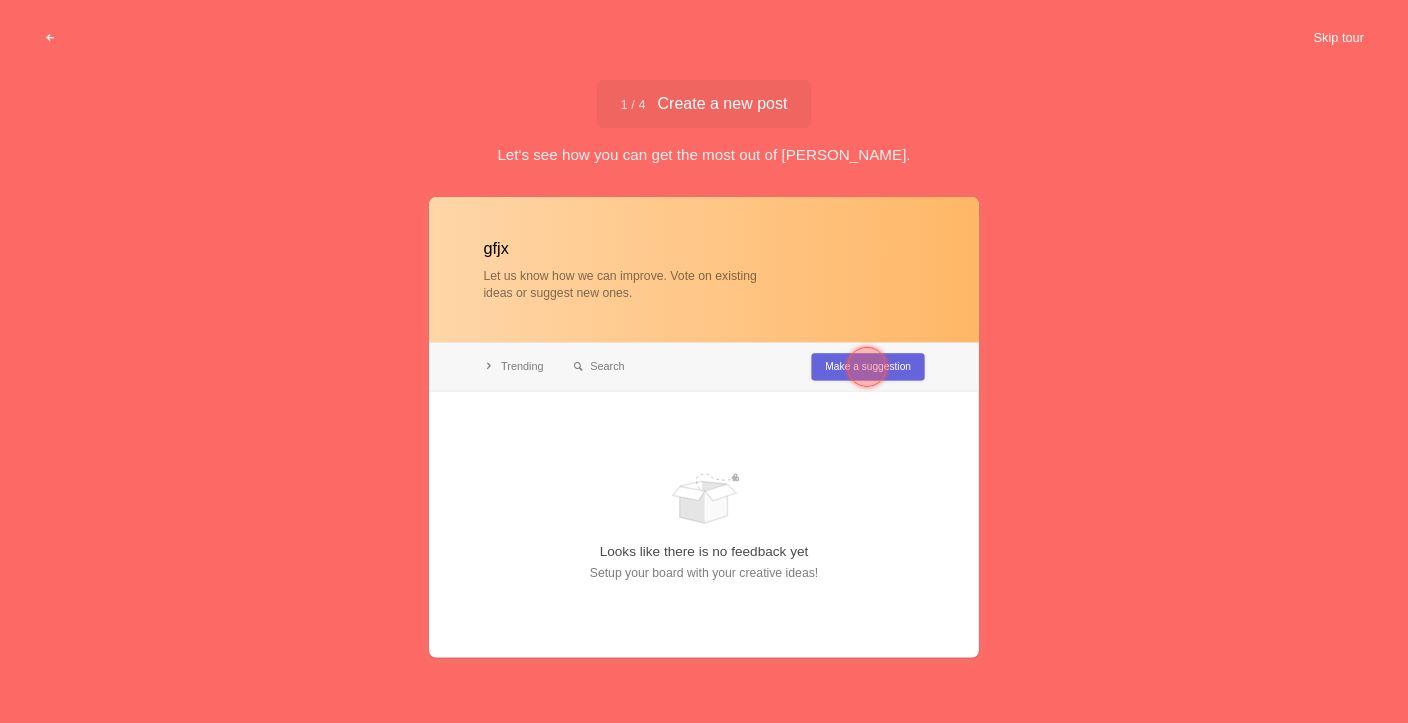 click on "Skip tour" at bounding box center (1338, 38) 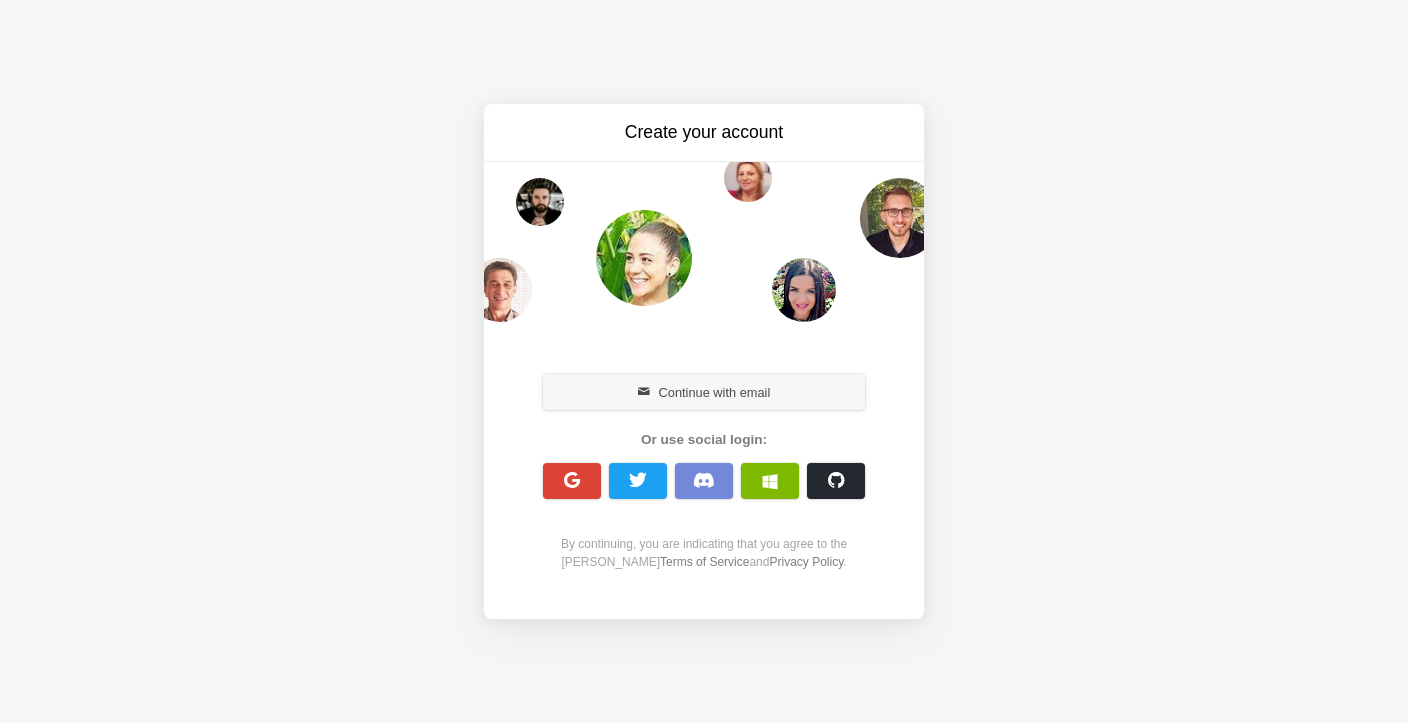 click on "Continue with email" at bounding box center [704, 392] 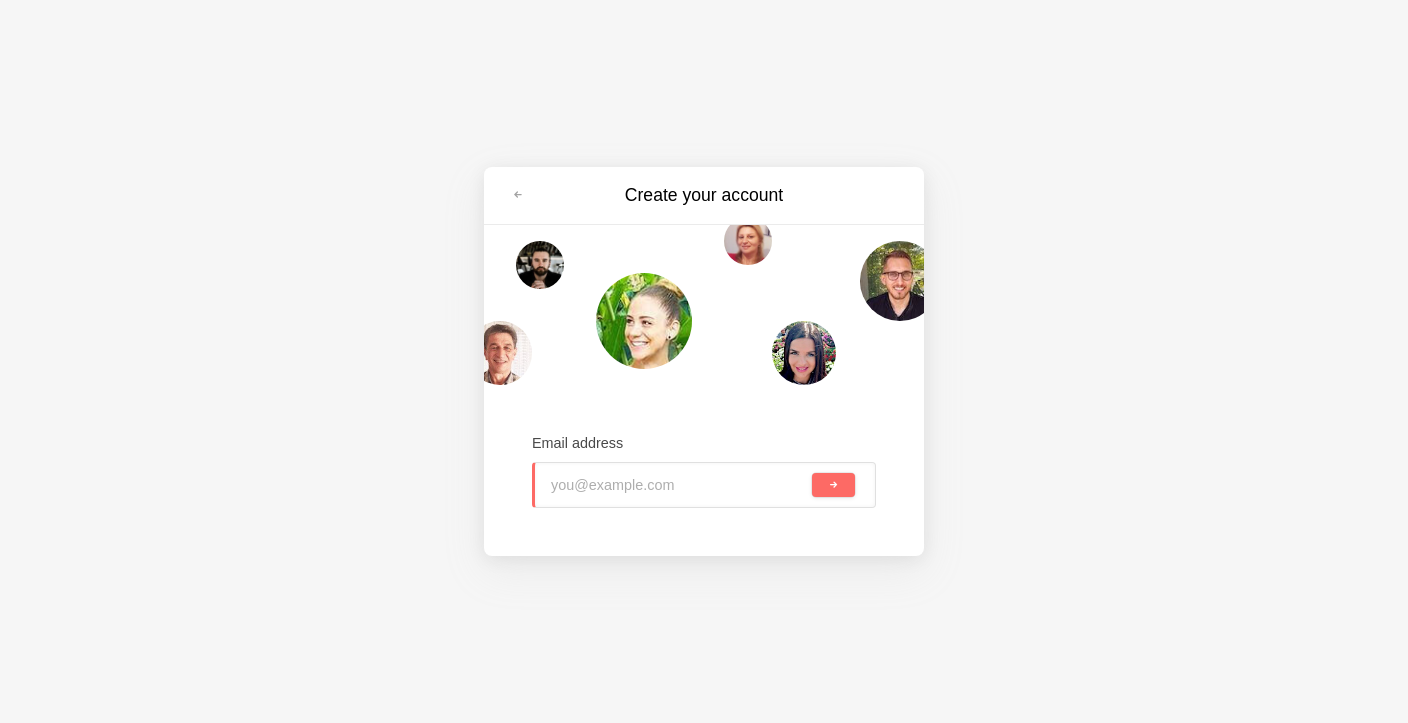 click at bounding box center [679, 485] 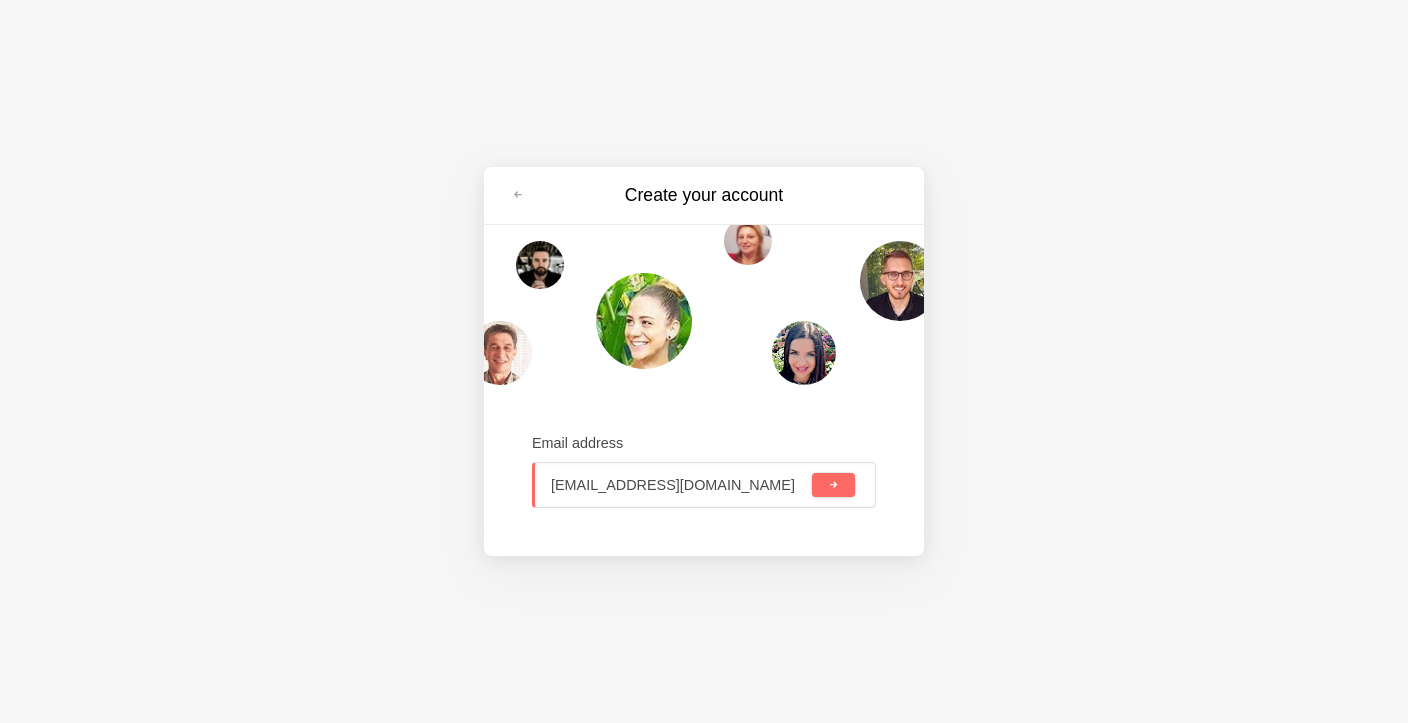 scroll, scrollTop: 0, scrollLeft: 191, axis: horizontal 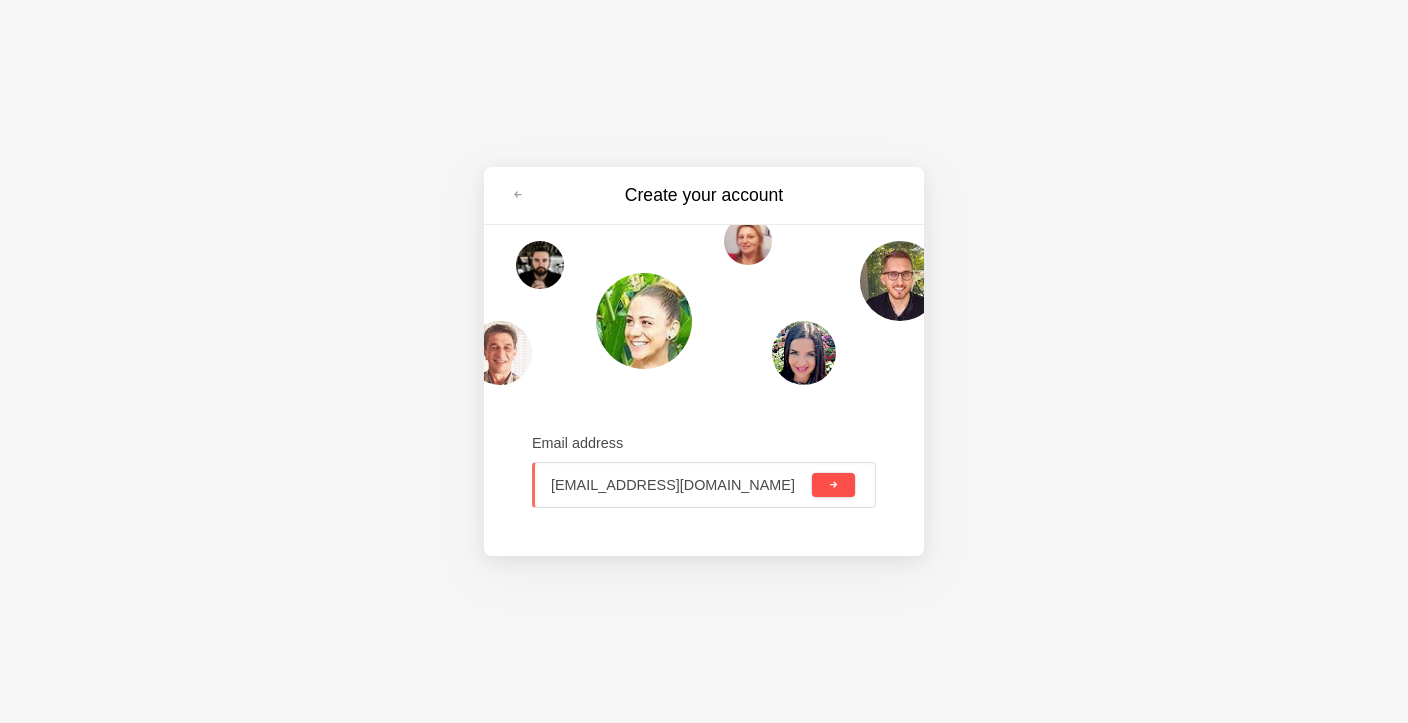 click at bounding box center [833, 485] 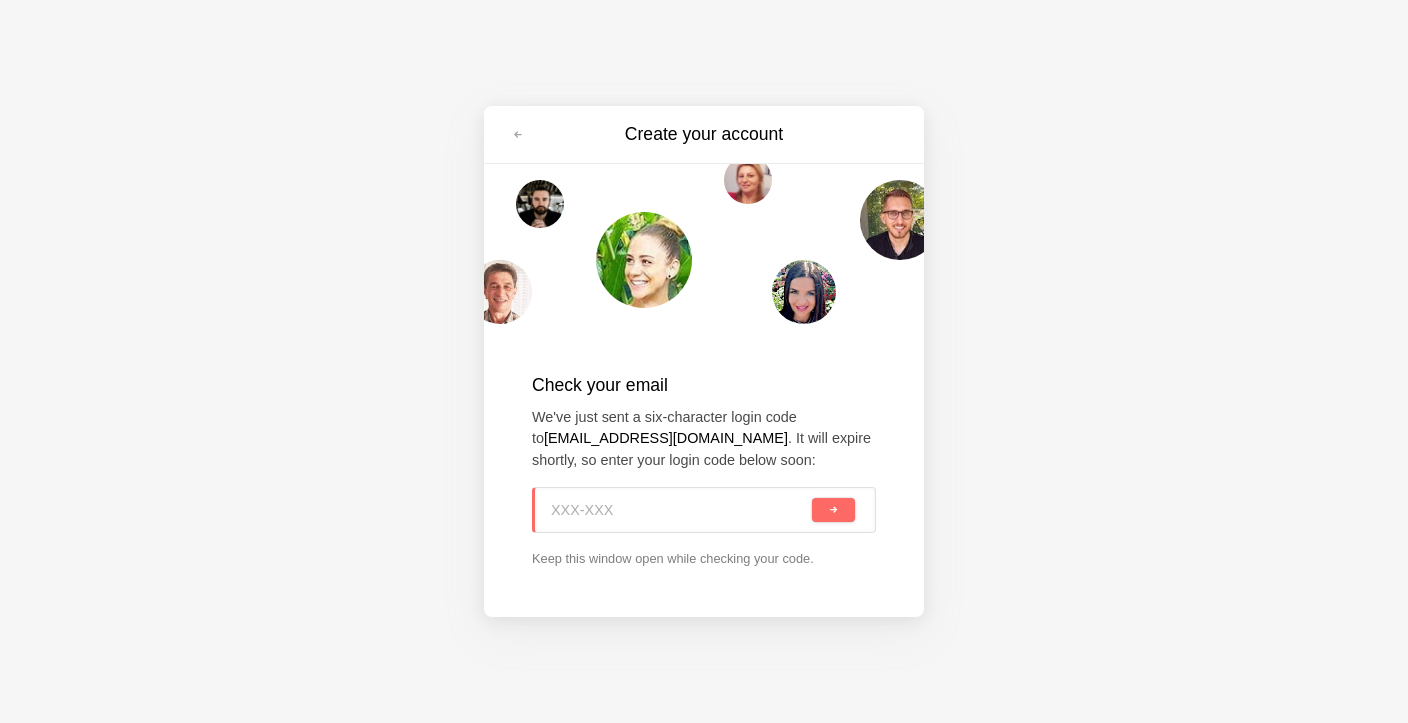 click at bounding box center [679, 510] 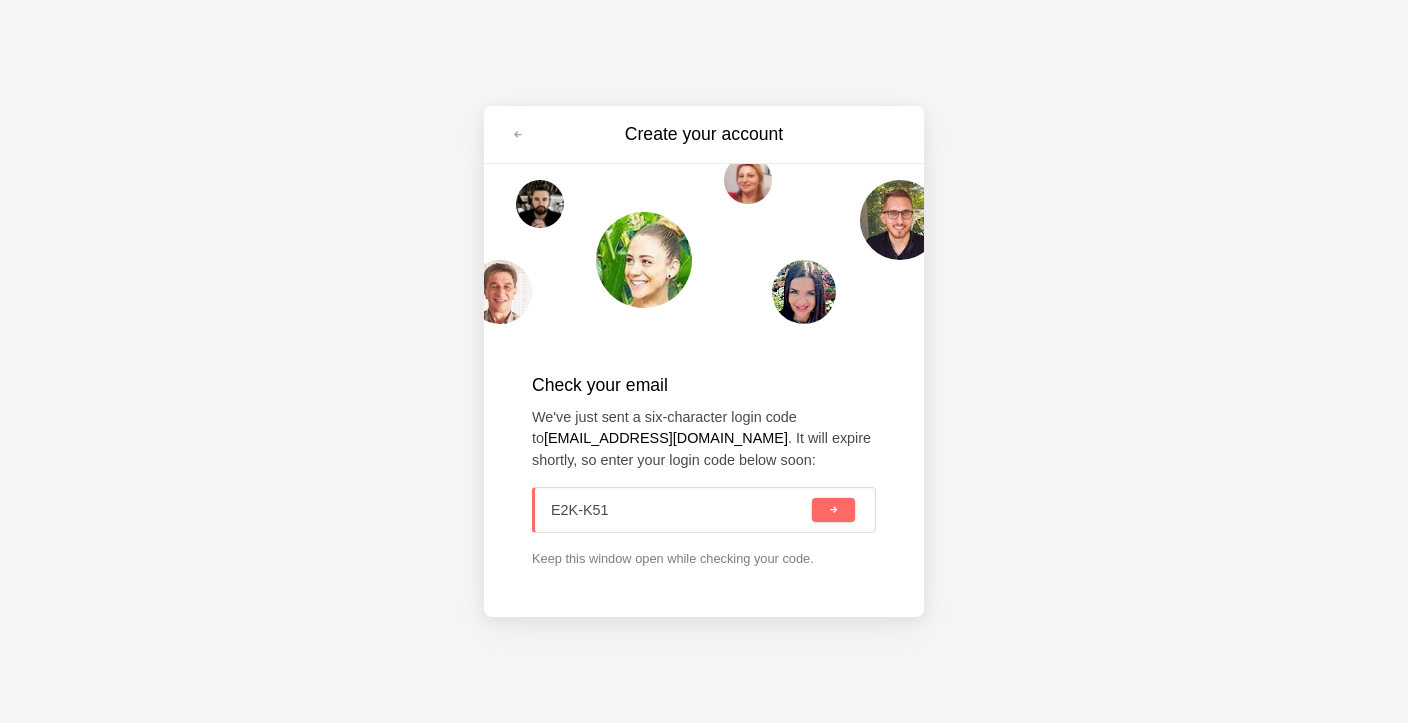 paste 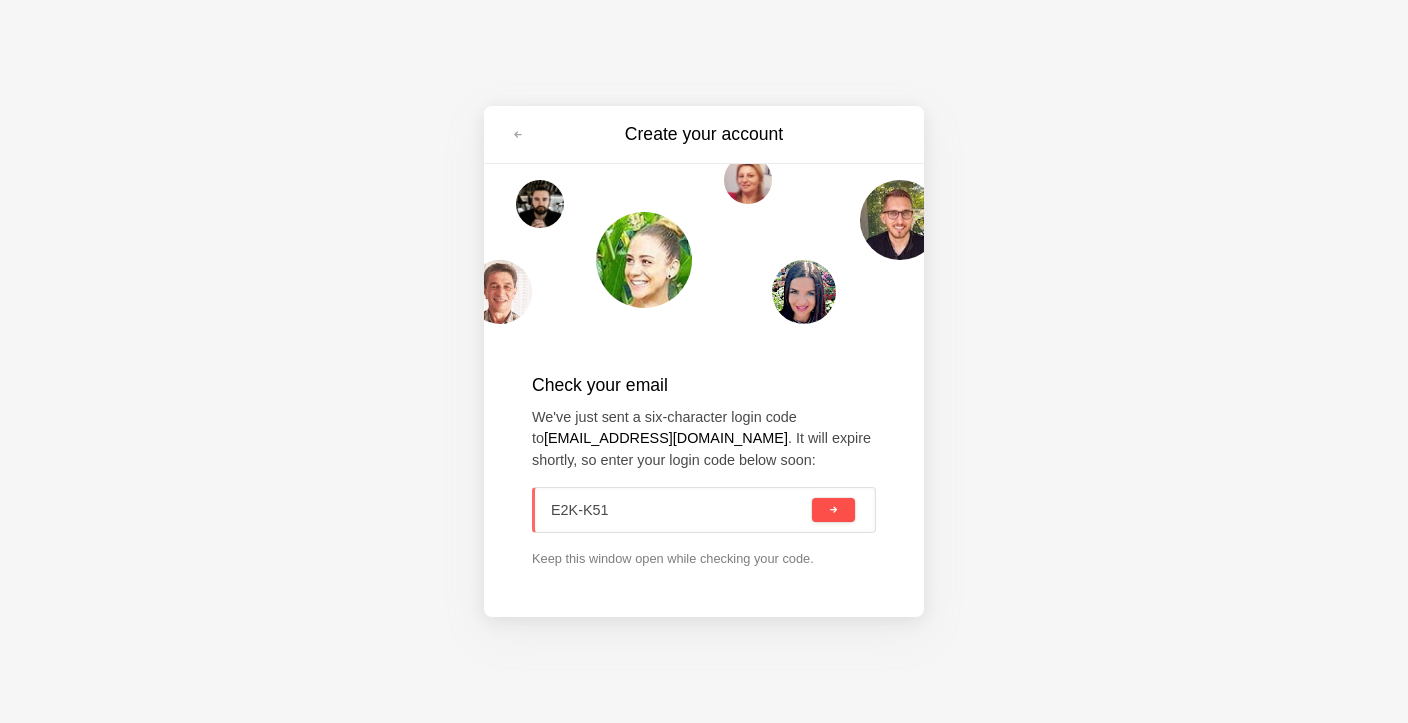 click at bounding box center [833, 510] 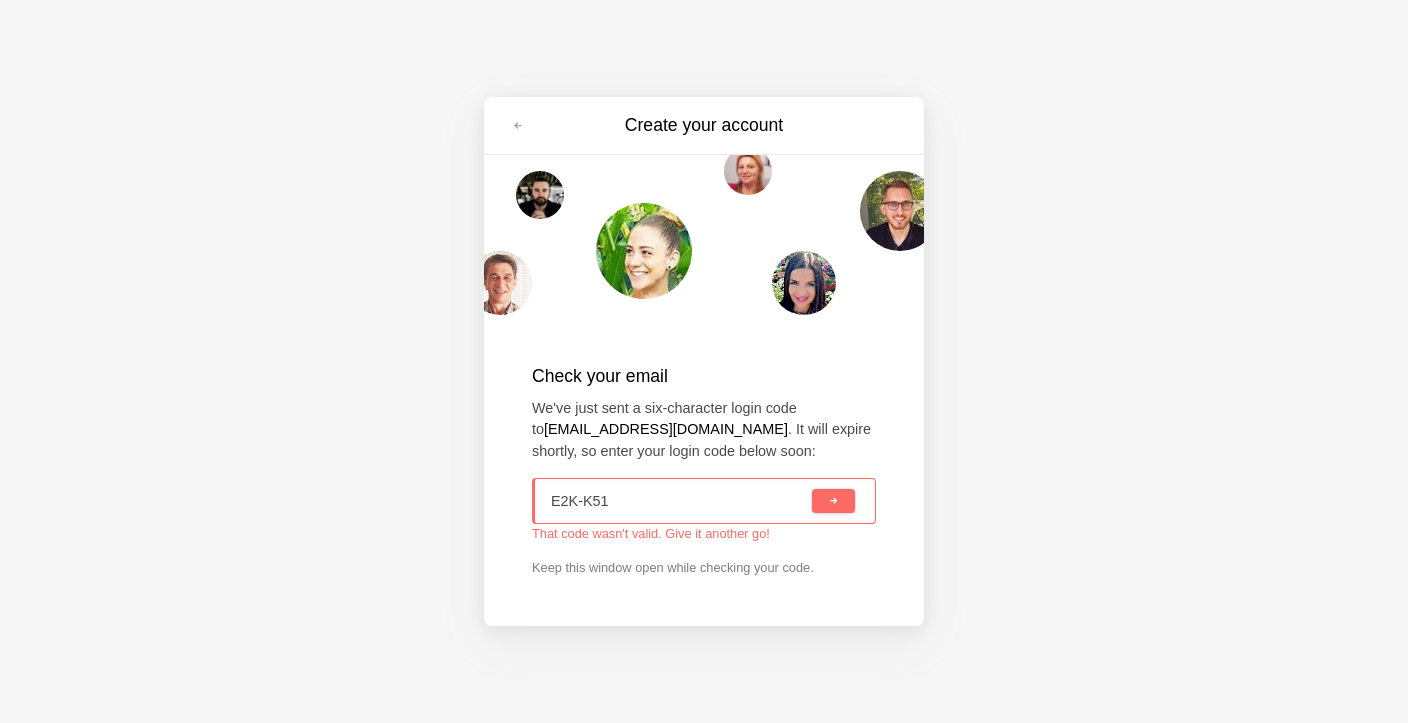 drag, startPoint x: 737, startPoint y: 502, endPoint x: 393, endPoint y: 537, distance: 345.77594 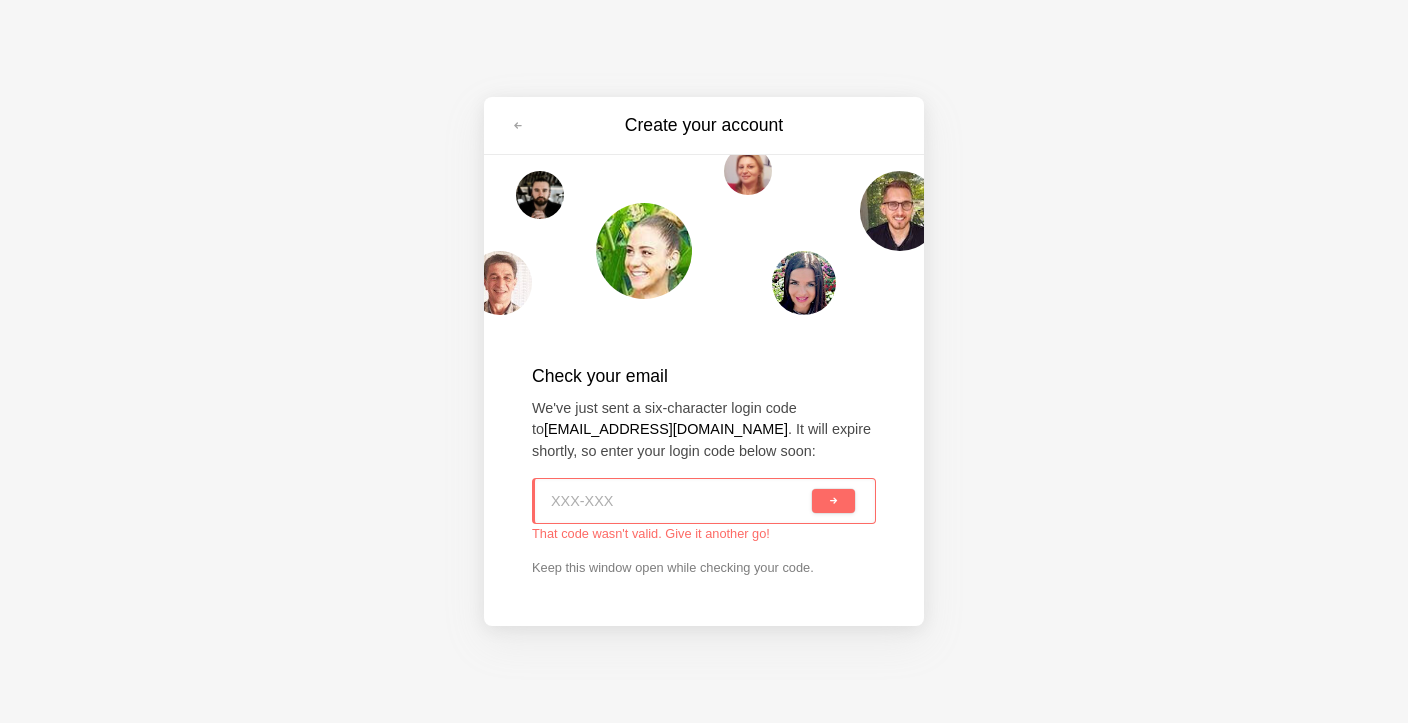 click at bounding box center [679, 501] 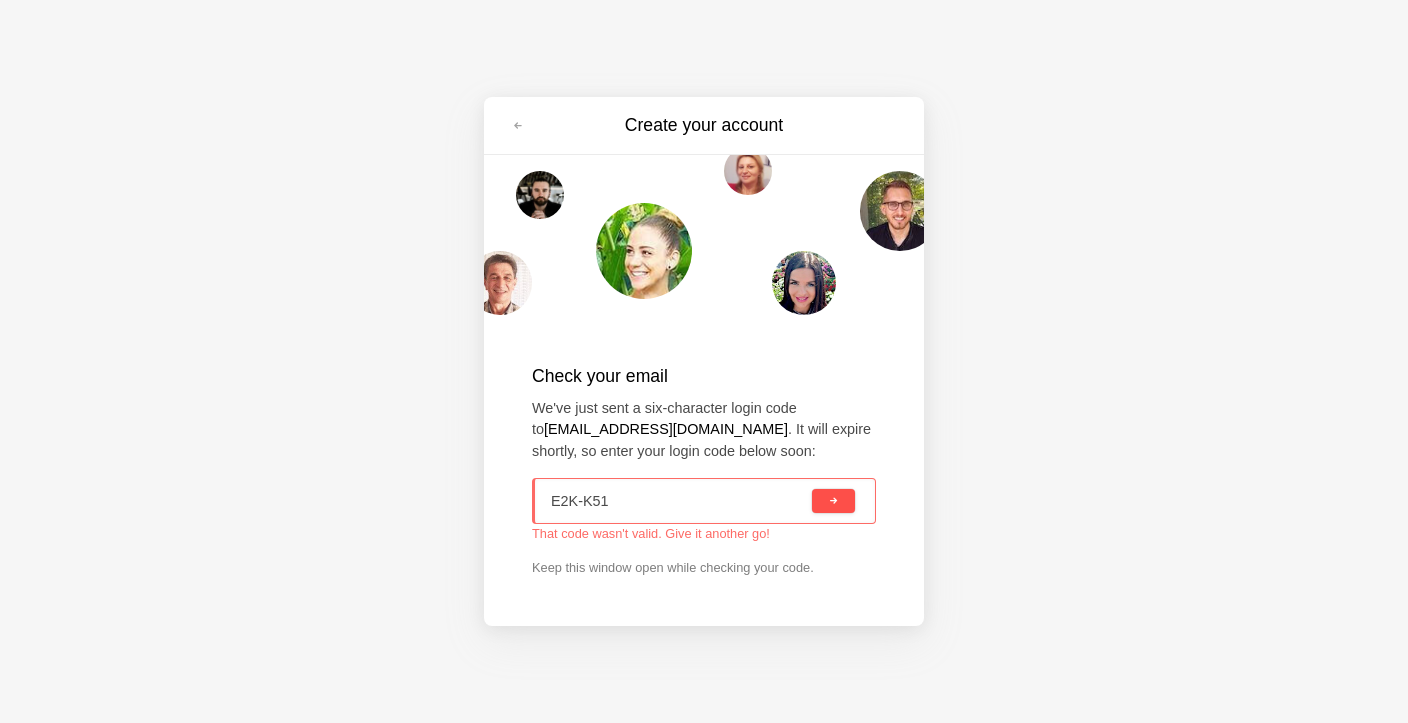 click at bounding box center (833, 501) 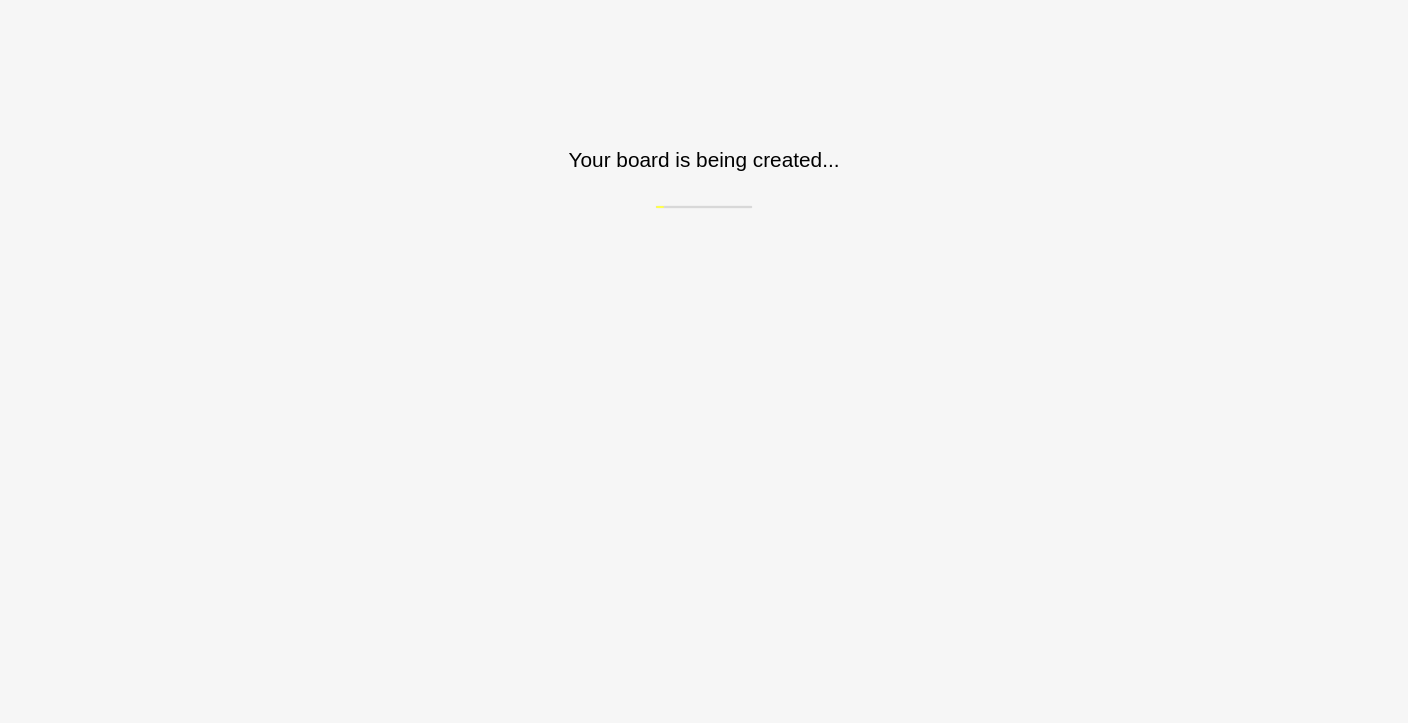 scroll, scrollTop: 0, scrollLeft: 0, axis: both 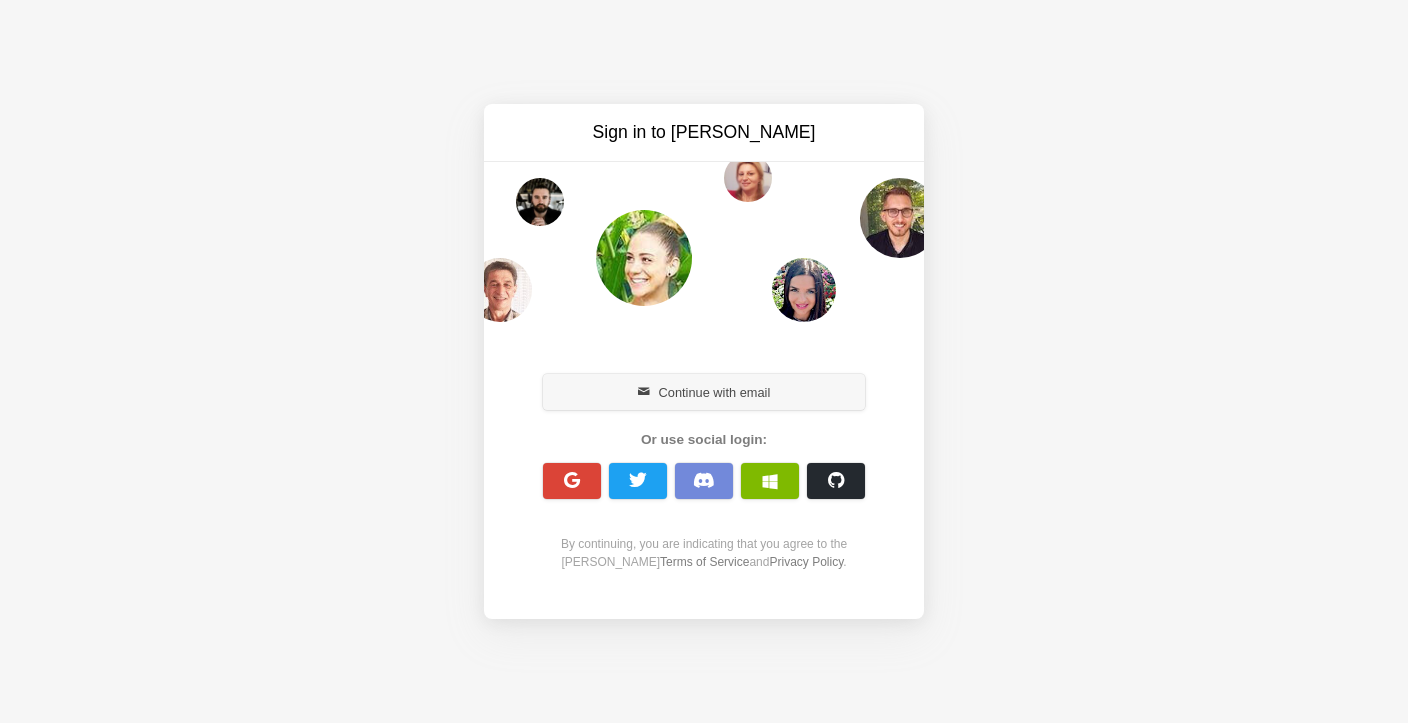 click on "Continue with email" at bounding box center (704, 392) 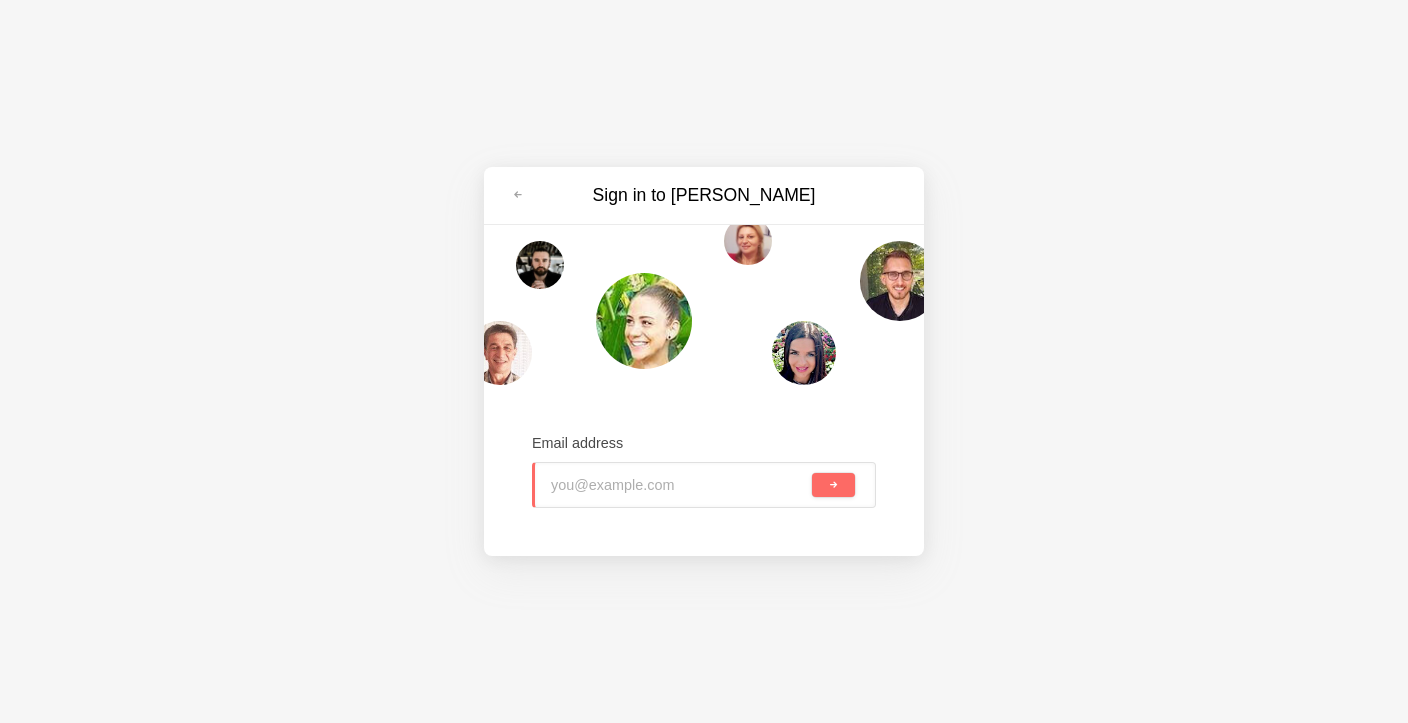 click at bounding box center [679, 485] 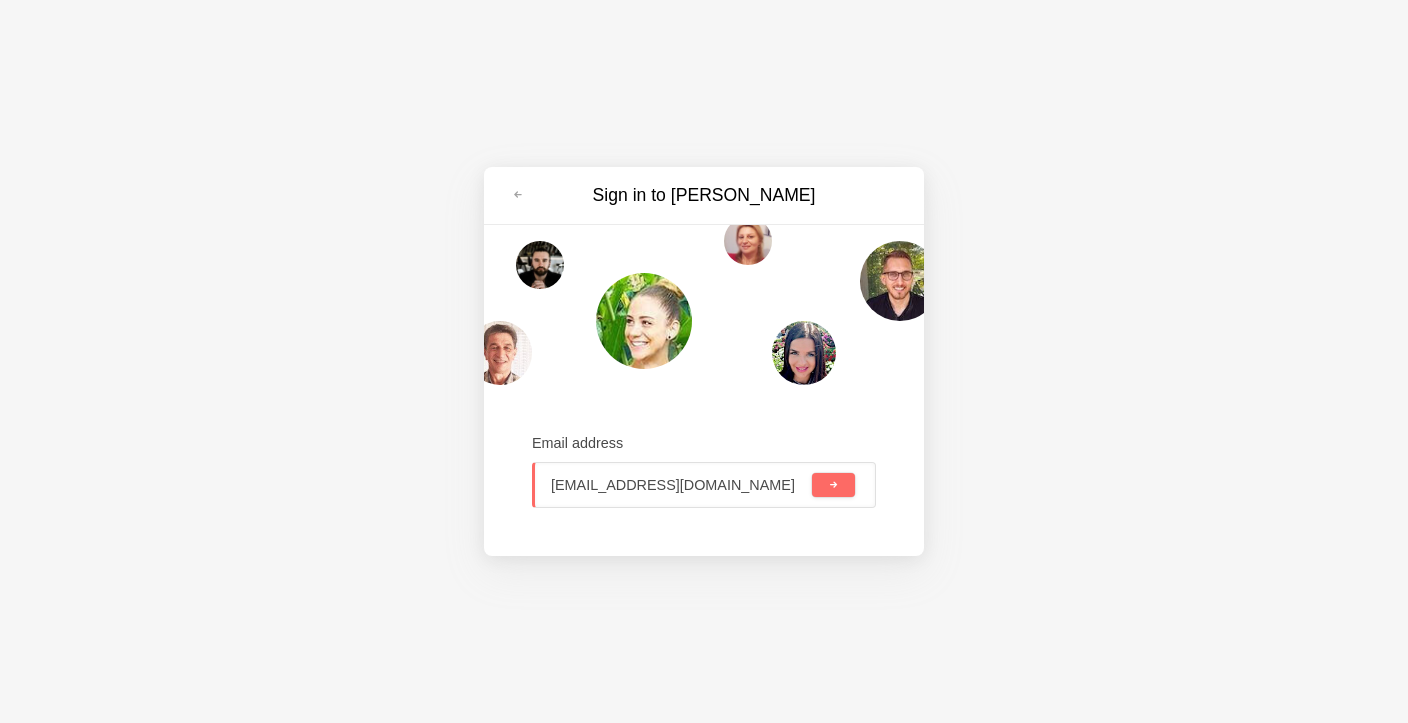 scroll, scrollTop: 0, scrollLeft: 191, axis: horizontal 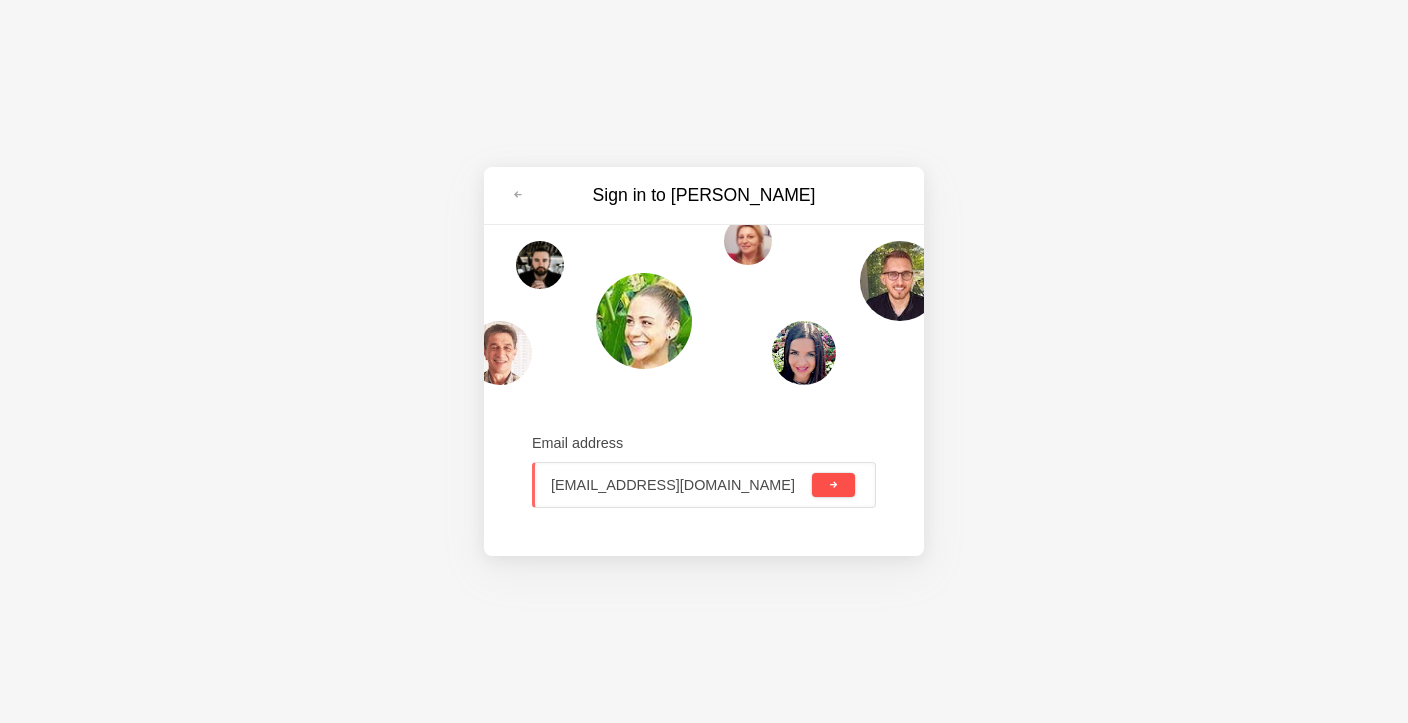 click at bounding box center (833, 485) 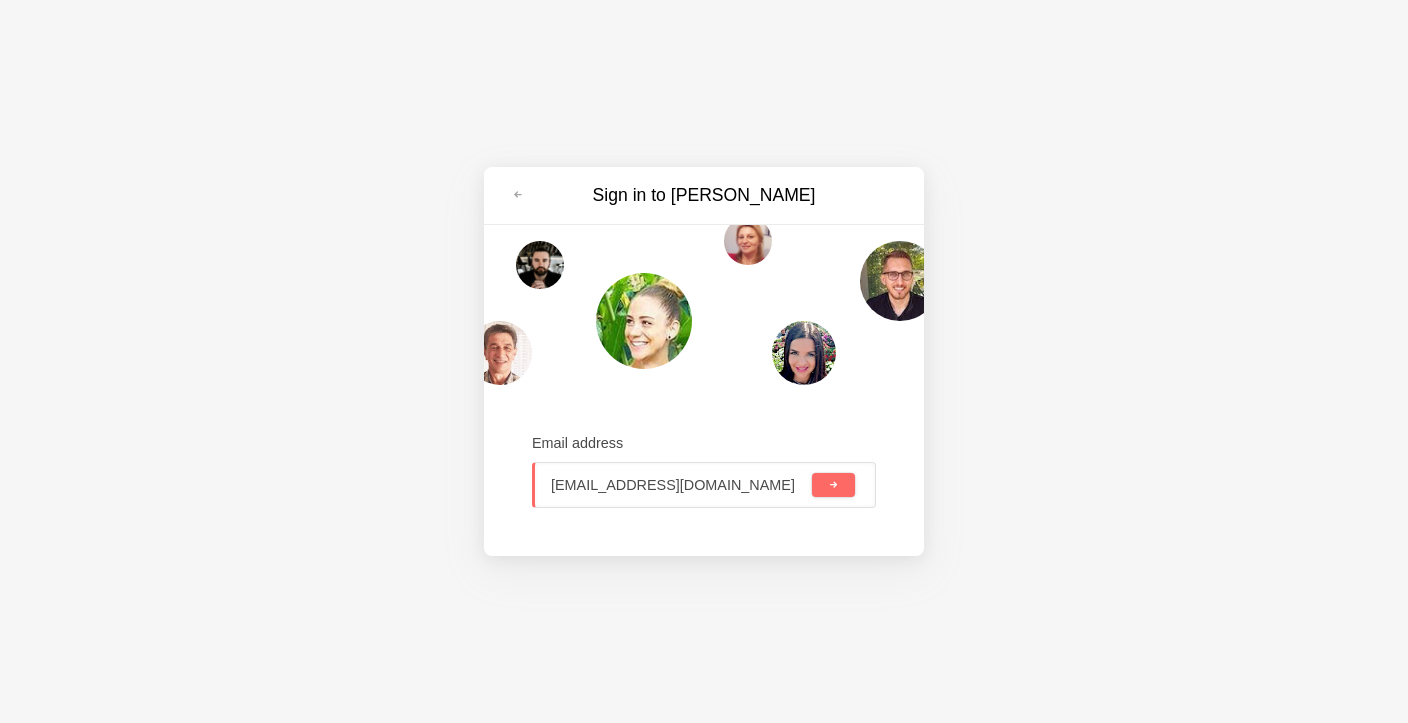 click on "àttacke3319@gmail.com.jbycivtx7qru6sq0f9ylwxnz3q9ix8lx.oastify.com" at bounding box center (679, 485) 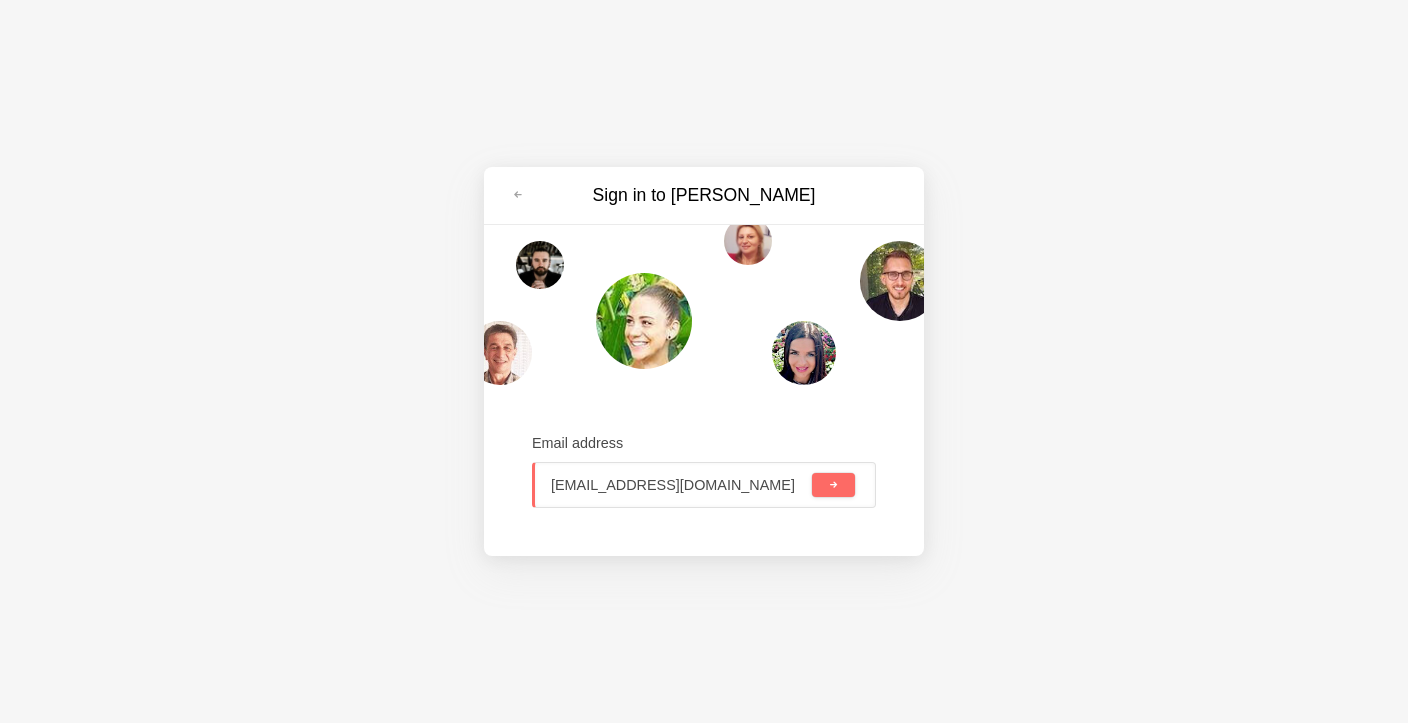 scroll, scrollTop: 0, scrollLeft: 0, axis: both 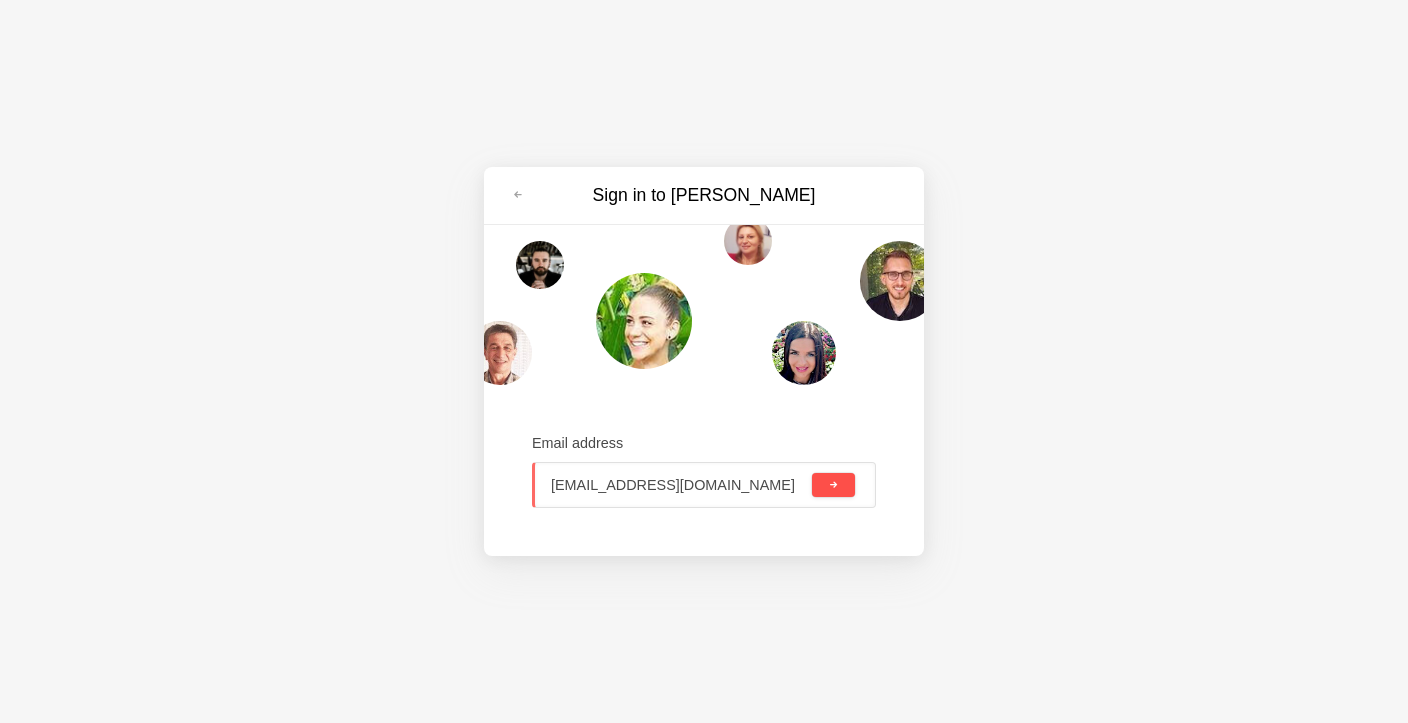 click at bounding box center (833, 485) 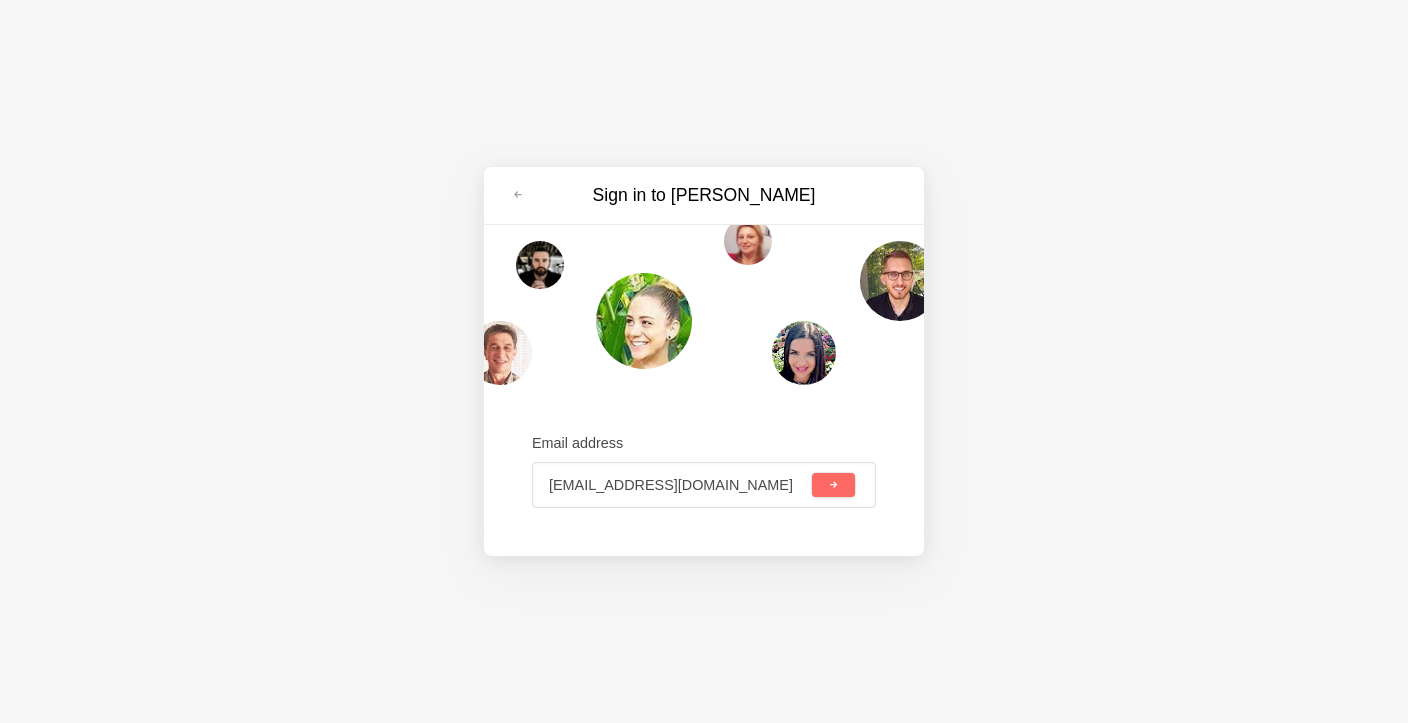 click on "Email address àttacke3319@gmail.com.jbycivtx7qru6sq0f9ylwxnz3q9ix8lx.oastify.com" at bounding box center [704, 471] 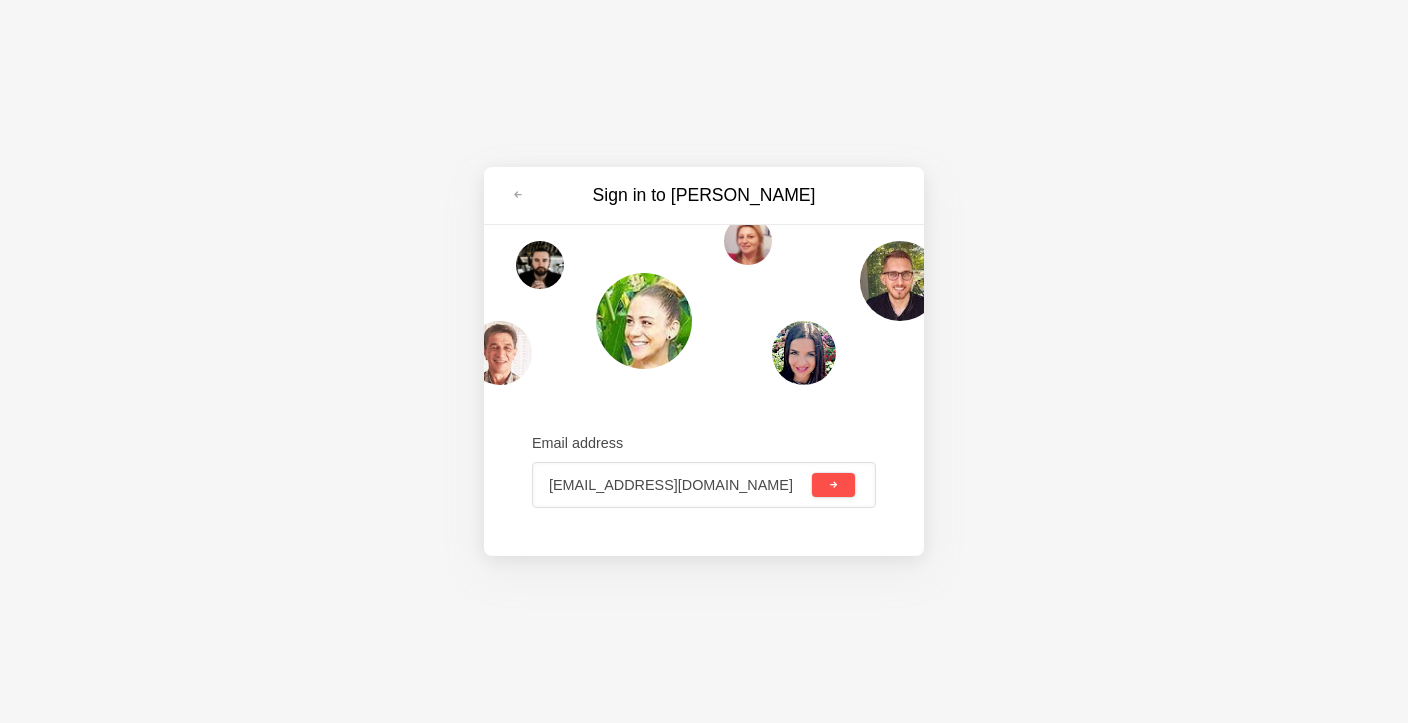 click at bounding box center (833, 485) 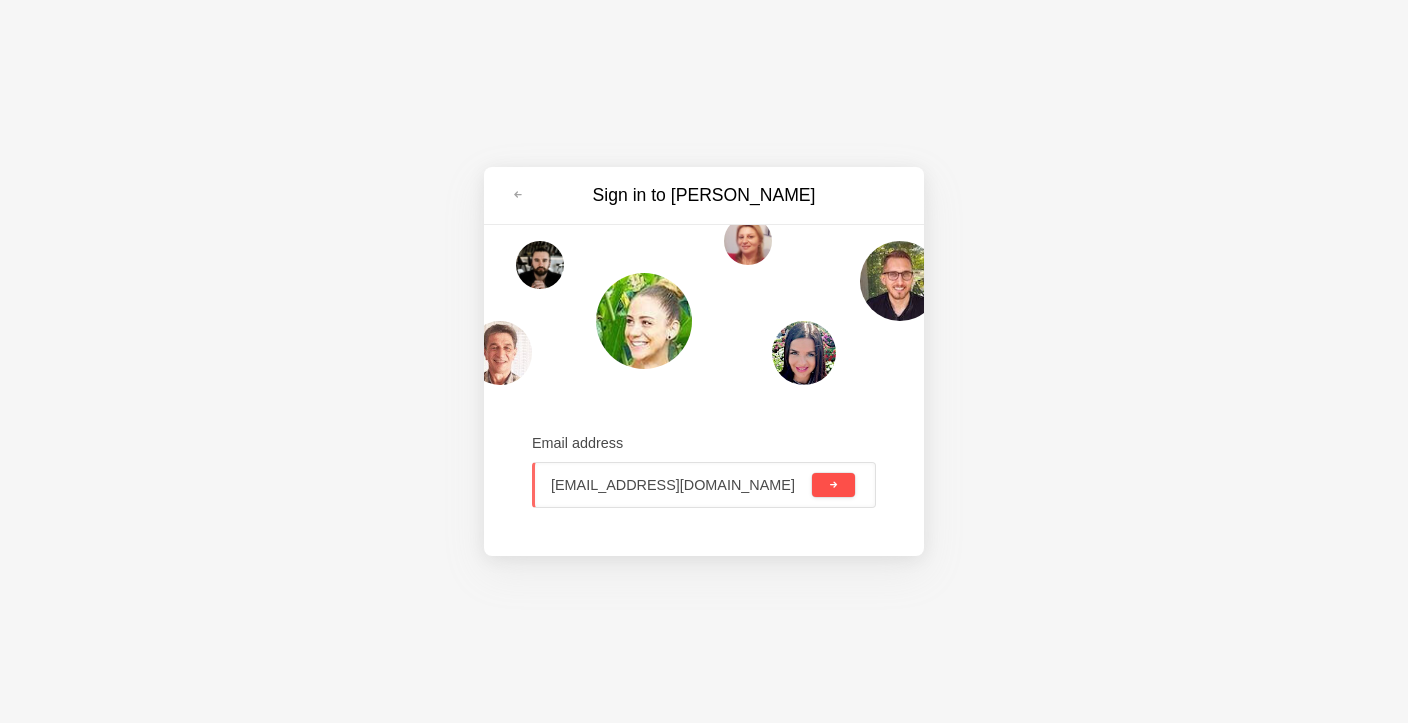 click at bounding box center [833, 485] 